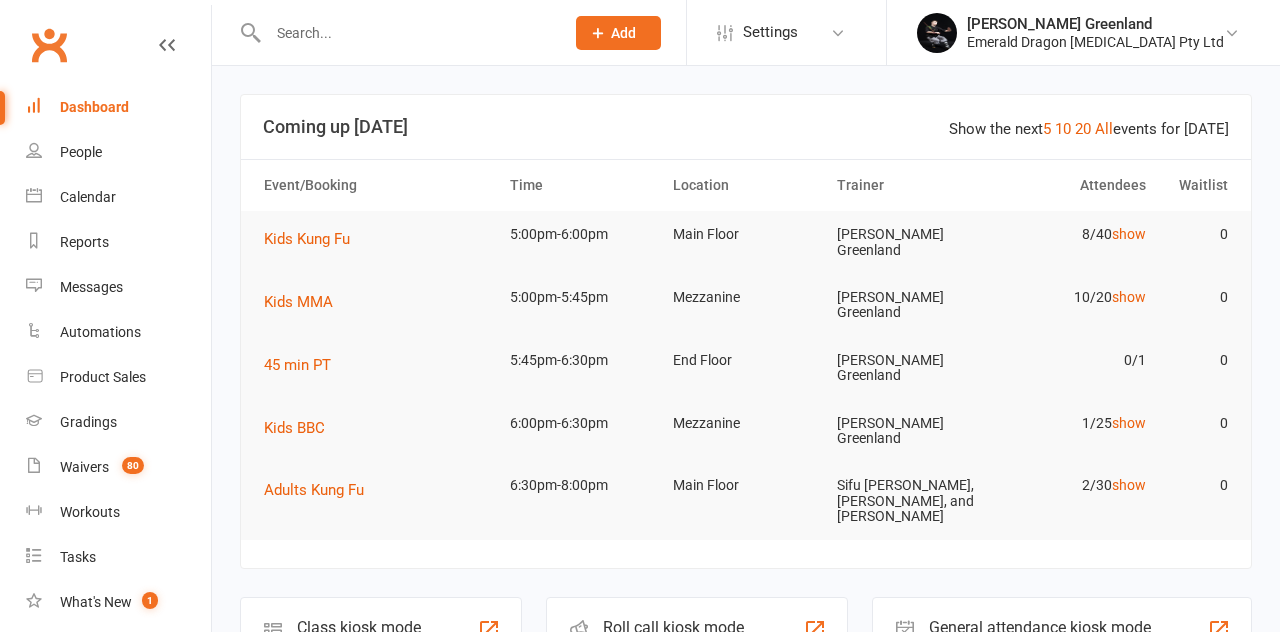 scroll, scrollTop: 0, scrollLeft: 0, axis: both 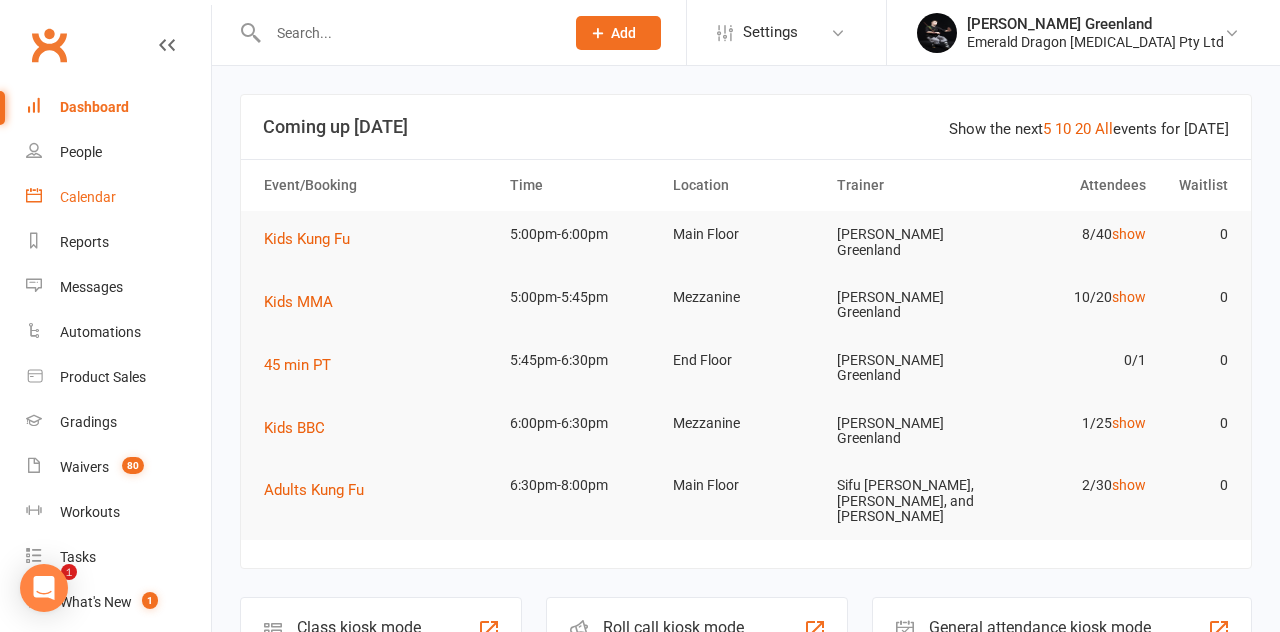 click on "Calendar" at bounding box center (118, 197) 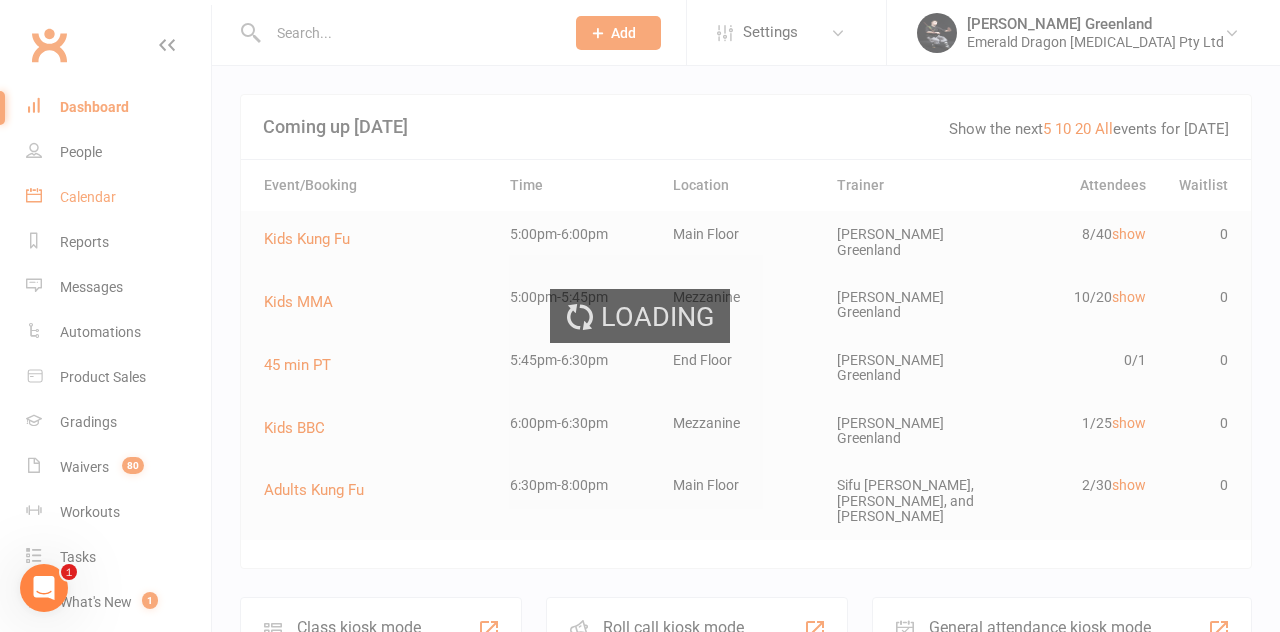 scroll, scrollTop: 0, scrollLeft: 0, axis: both 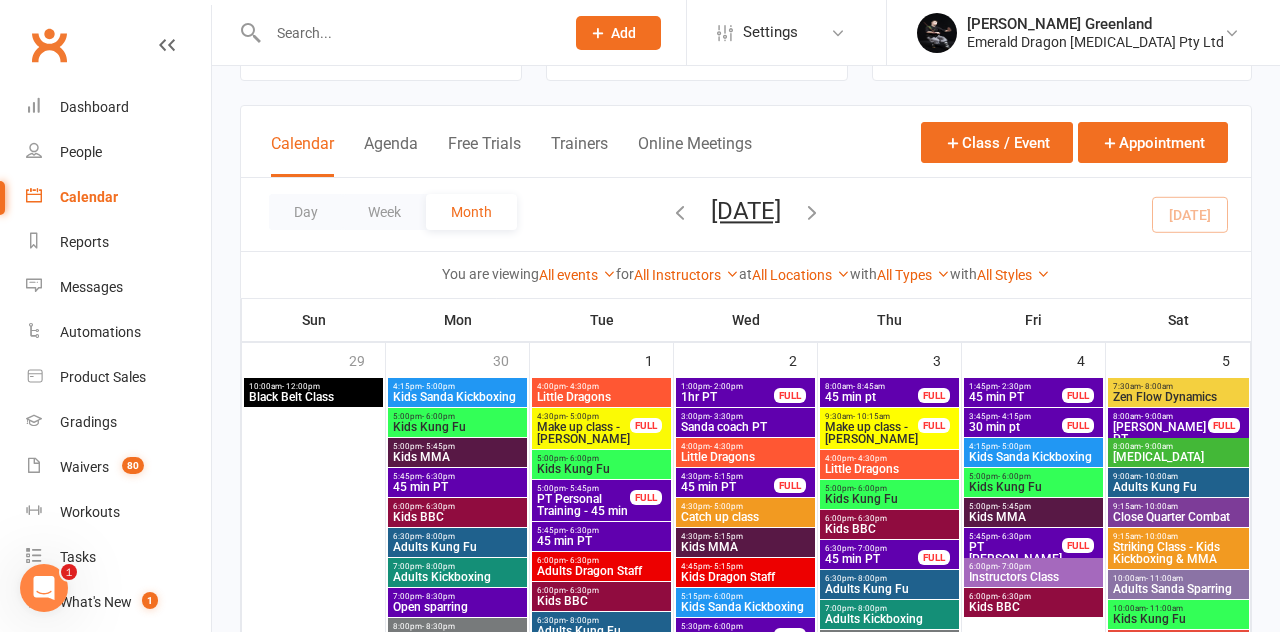 click on "30 min pt" at bounding box center [1015, 427] 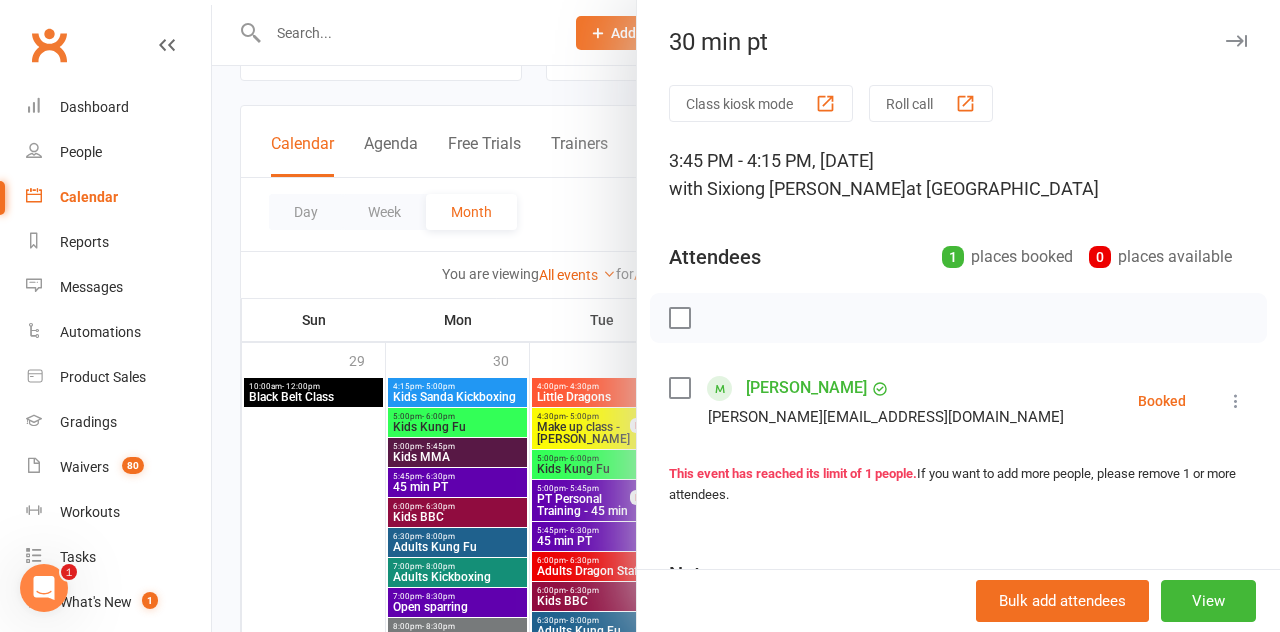 click at bounding box center (746, 316) 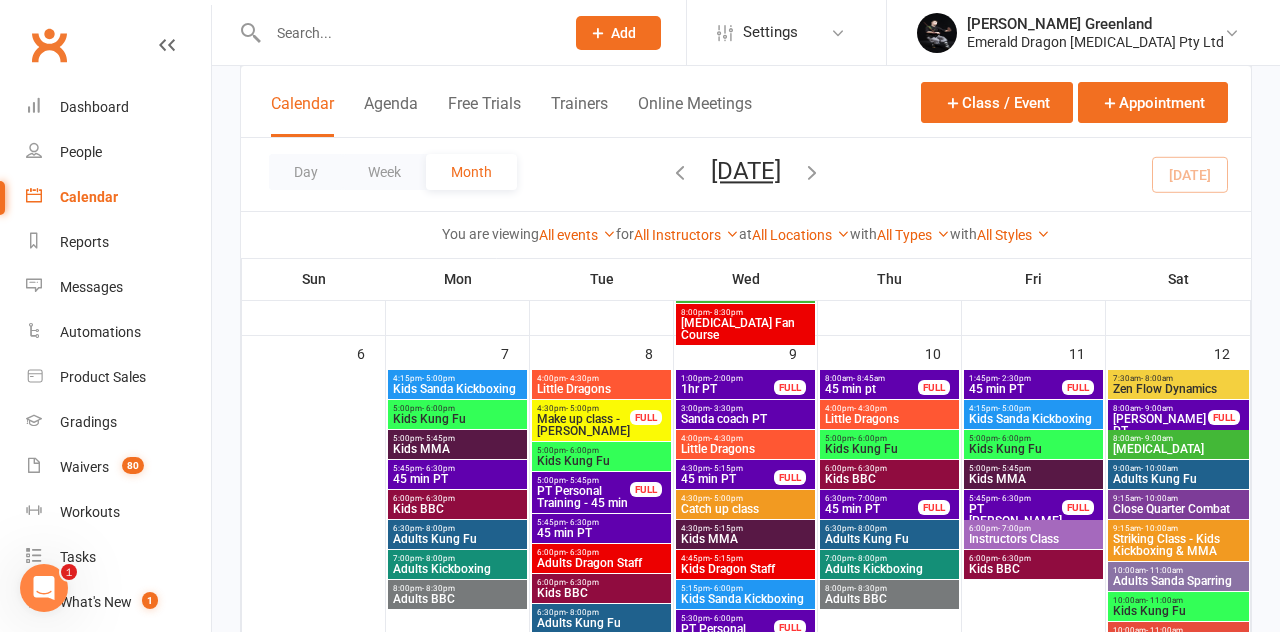 scroll, scrollTop: 636, scrollLeft: 0, axis: vertical 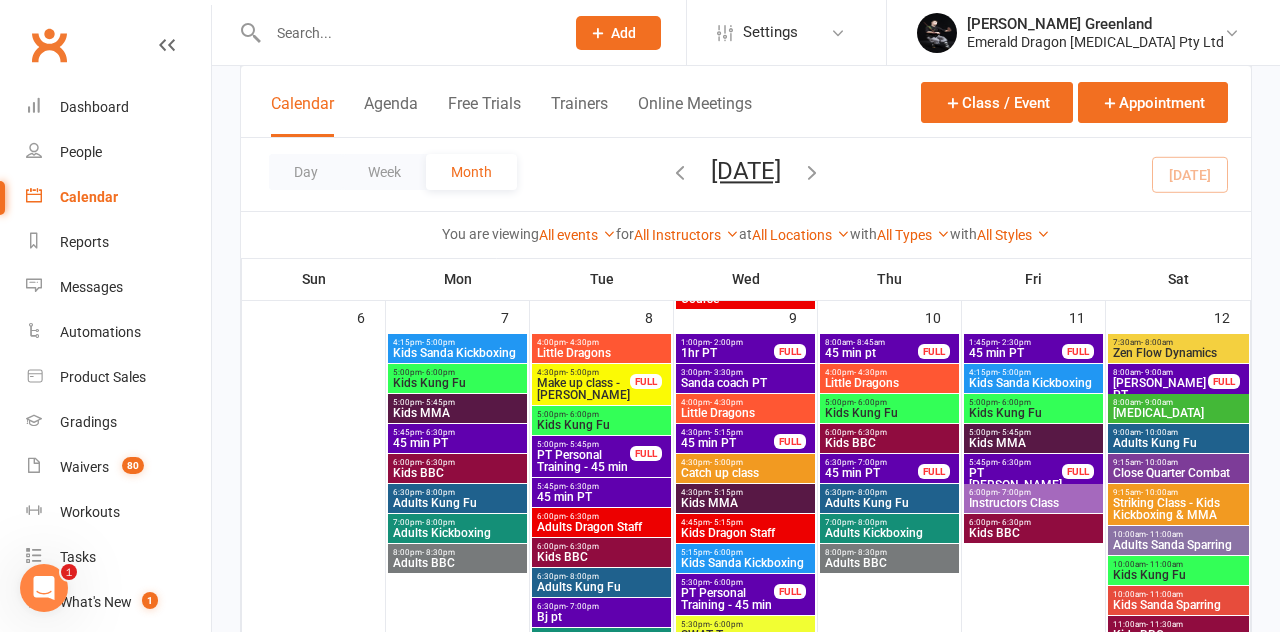 click on "PT [PERSON_NAME]" at bounding box center (1015, 479) 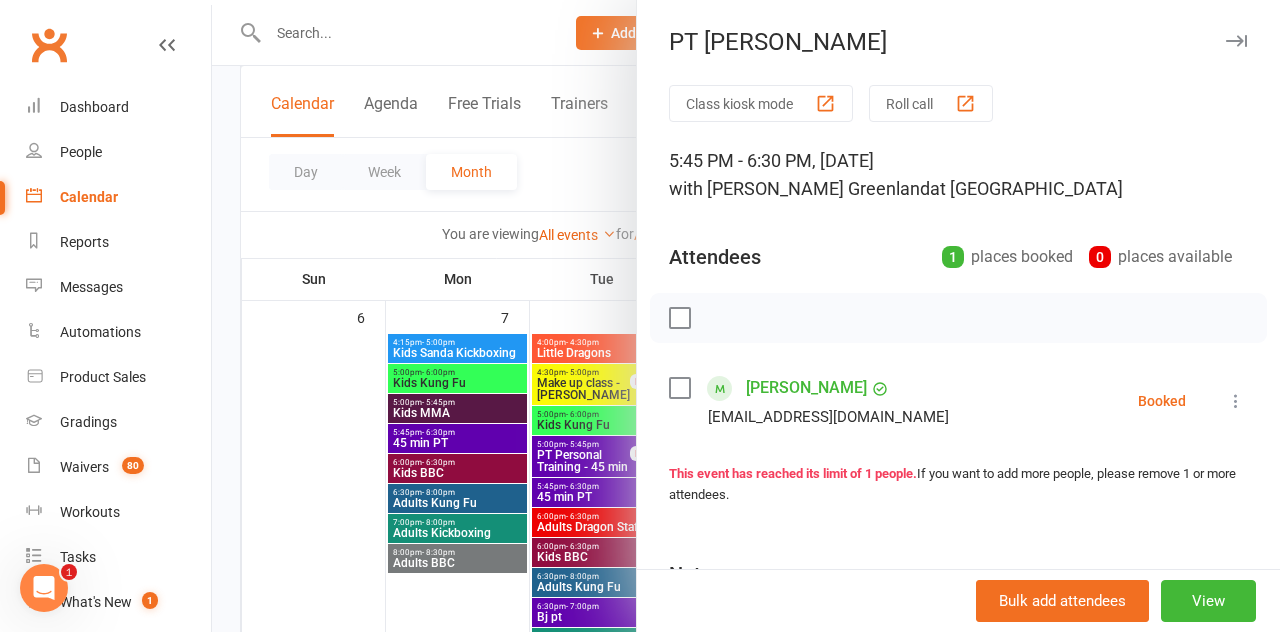 click at bounding box center (1236, 401) 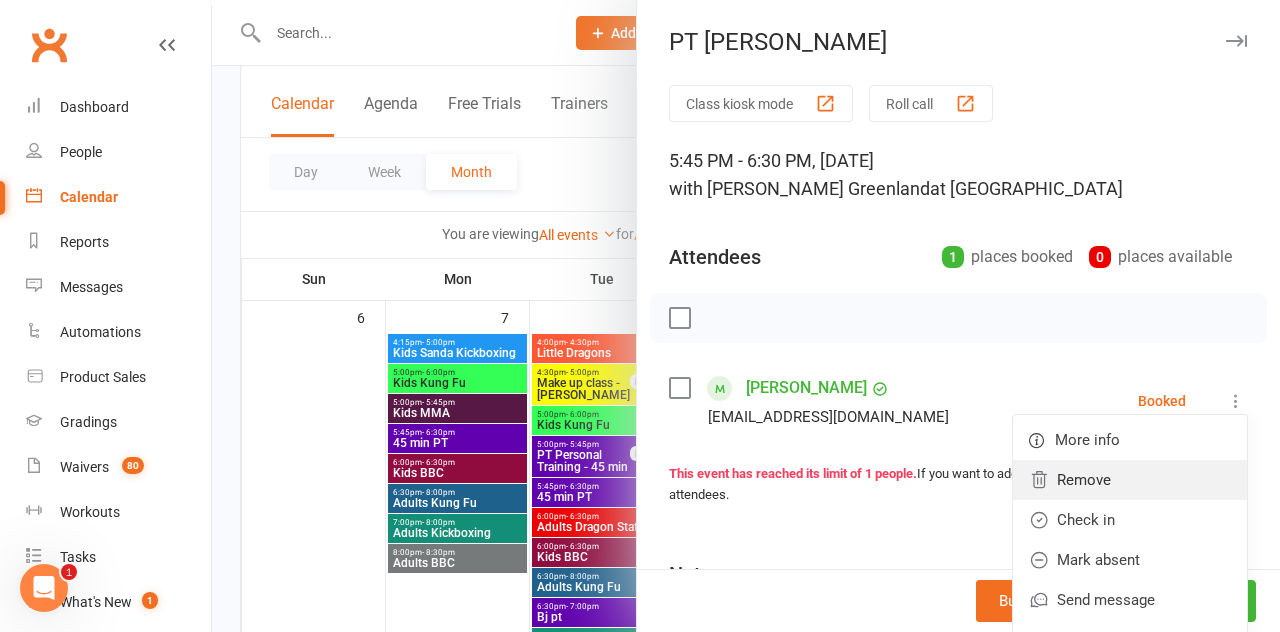 click on "Remove" at bounding box center [1130, 480] 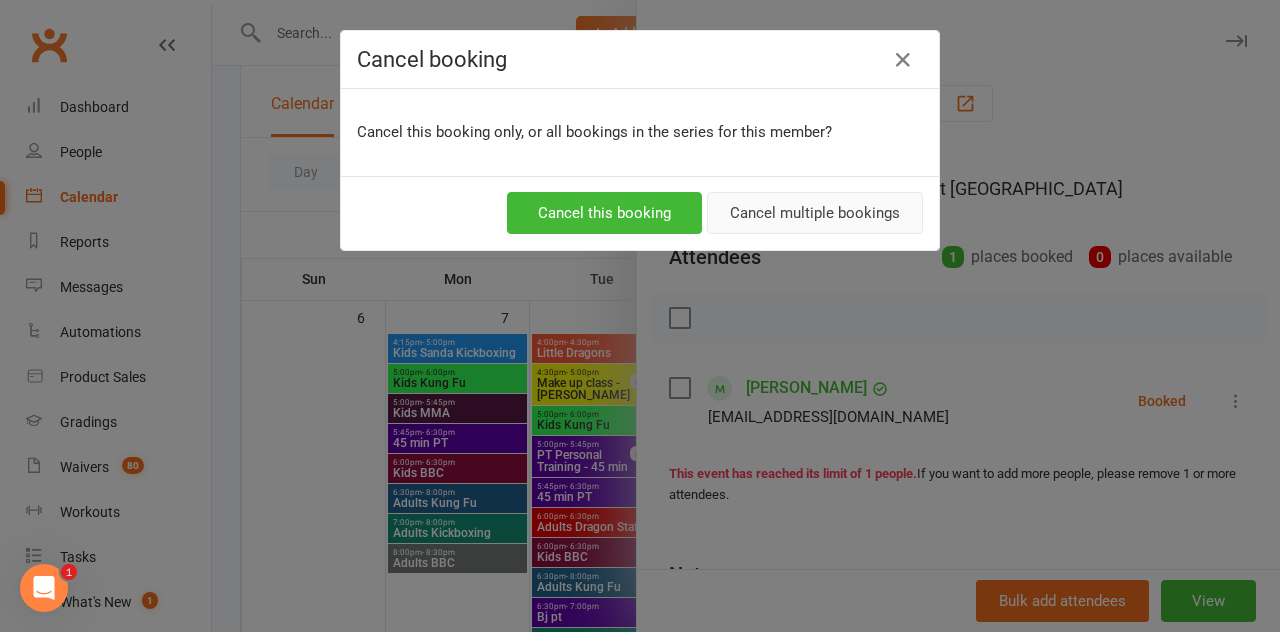 click on "Cancel multiple bookings" at bounding box center [815, 213] 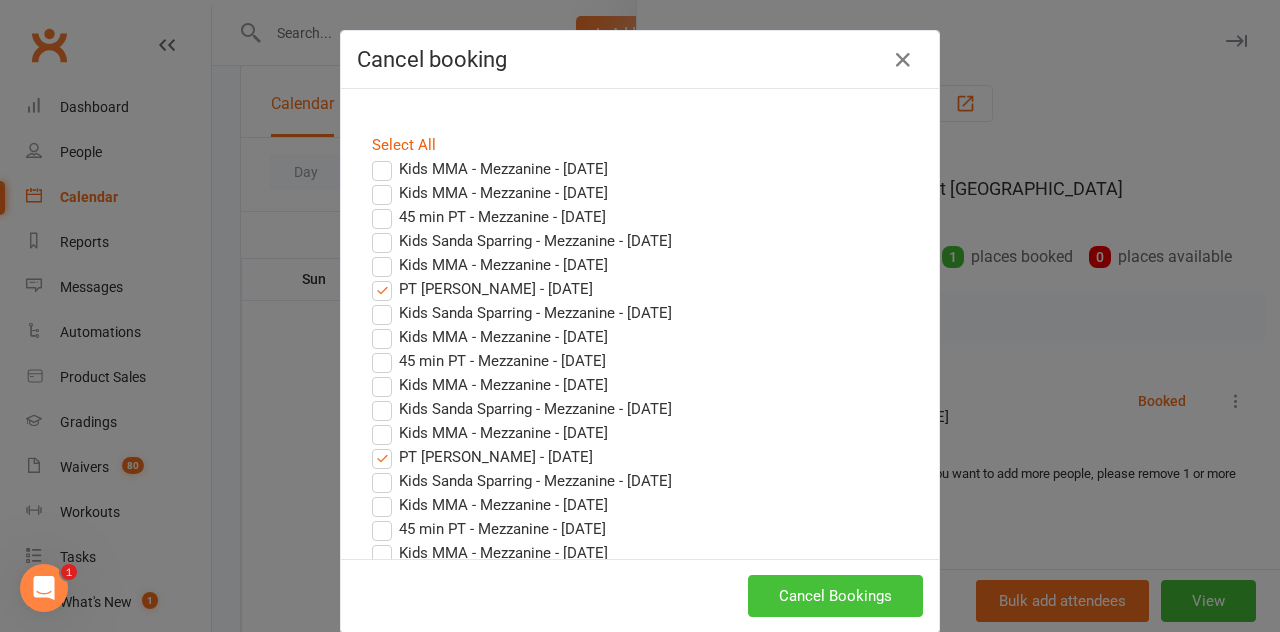 click on "Cancel Bookings" at bounding box center (835, 596) 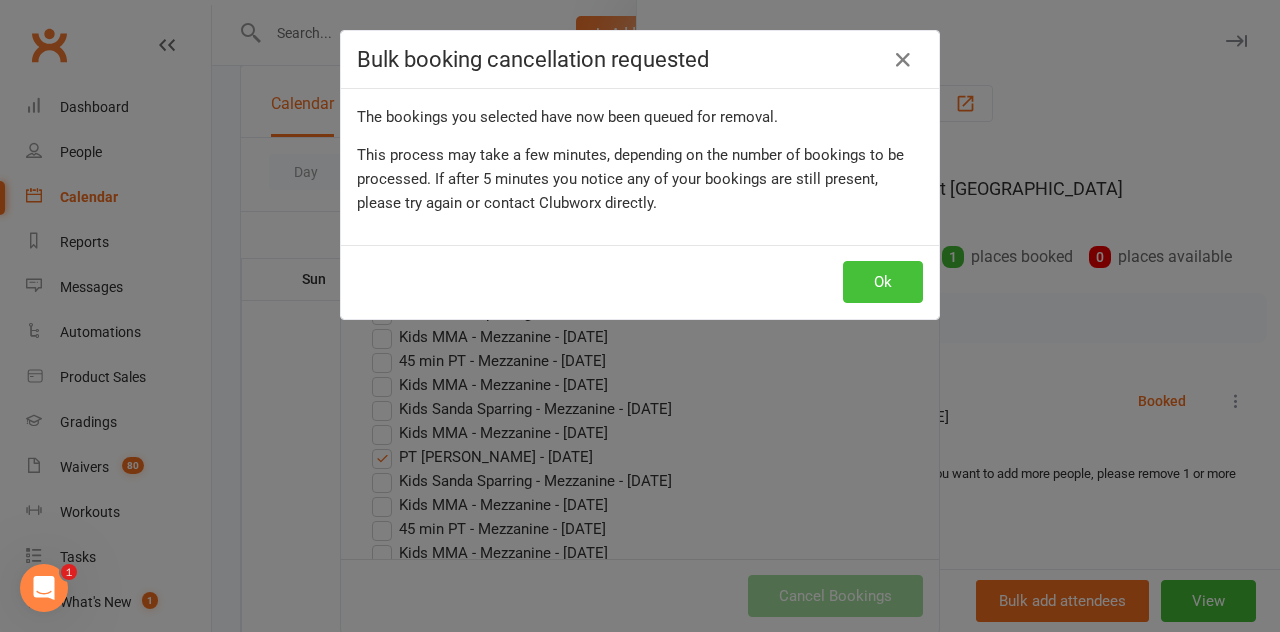 click on "Ok" at bounding box center (883, 282) 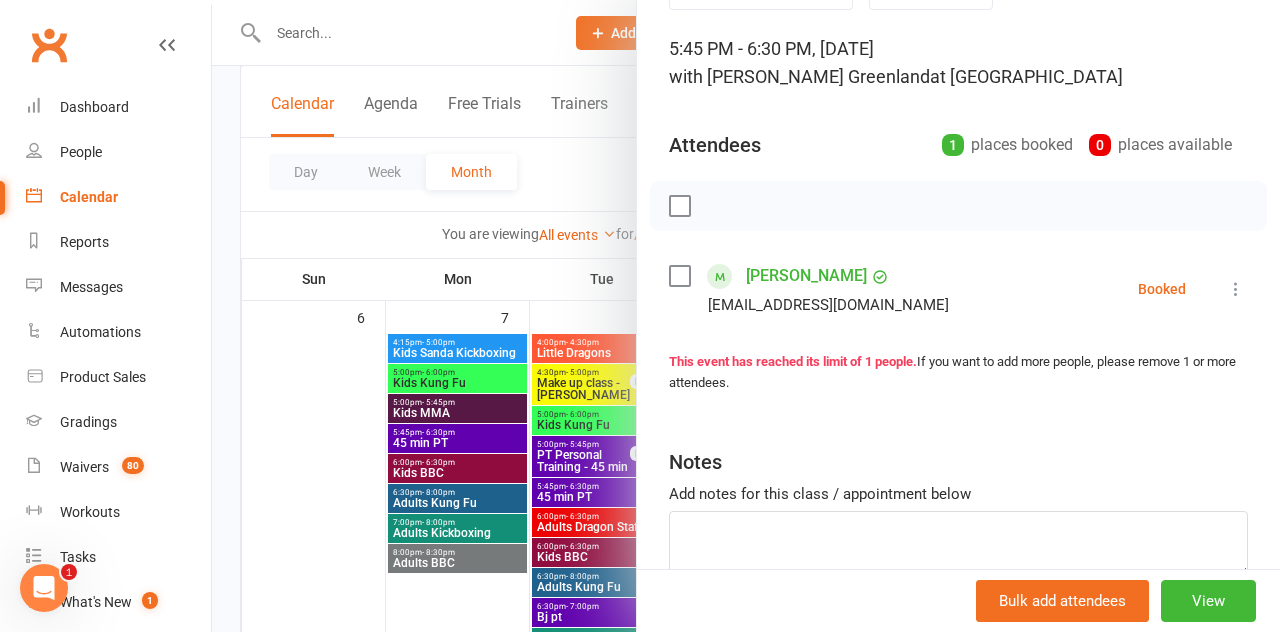 scroll, scrollTop: 90, scrollLeft: 0, axis: vertical 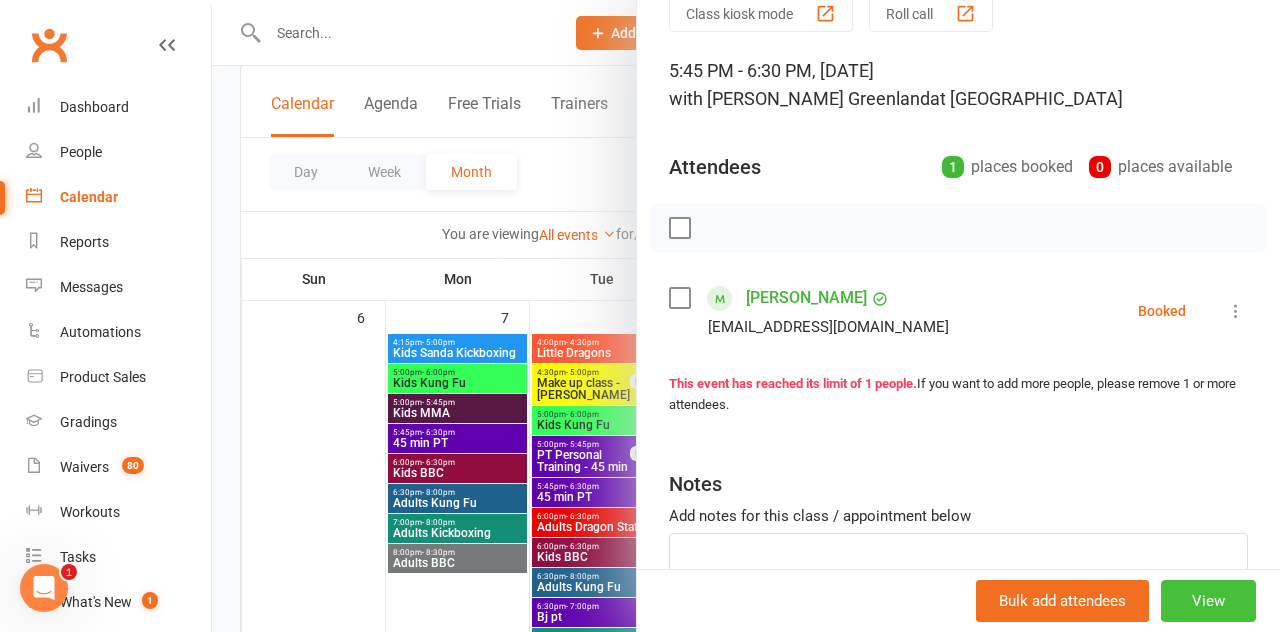 click on "View" at bounding box center [1208, 601] 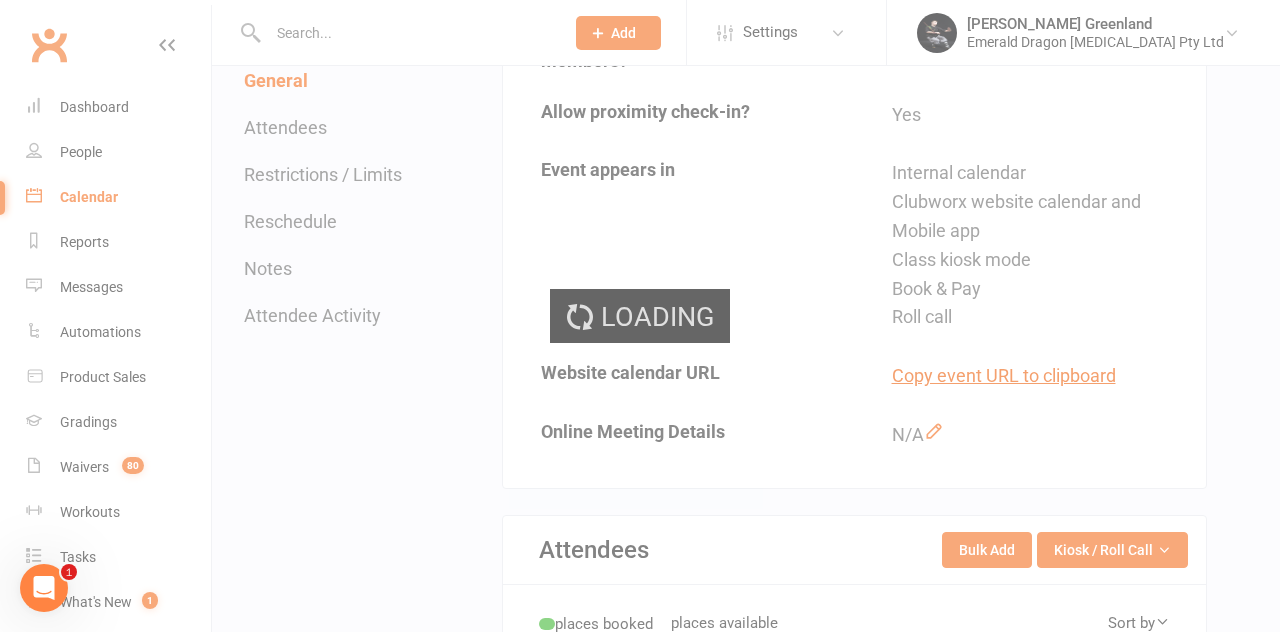 scroll, scrollTop: 0, scrollLeft: 0, axis: both 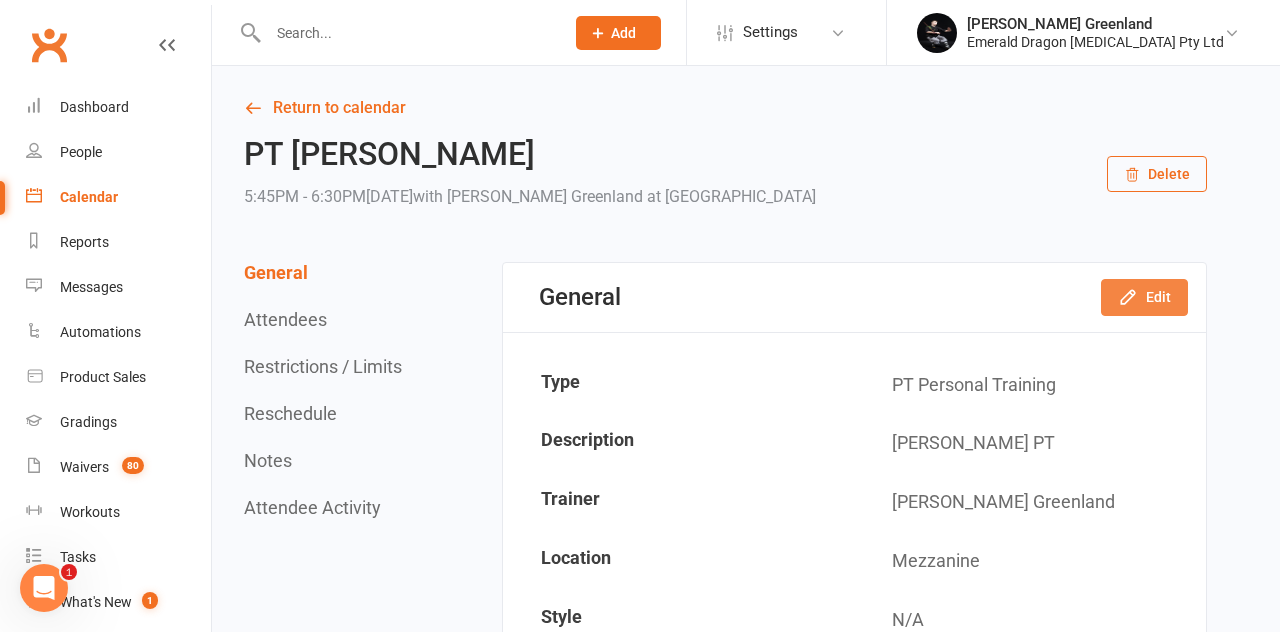 click on "Edit" at bounding box center [1144, 297] 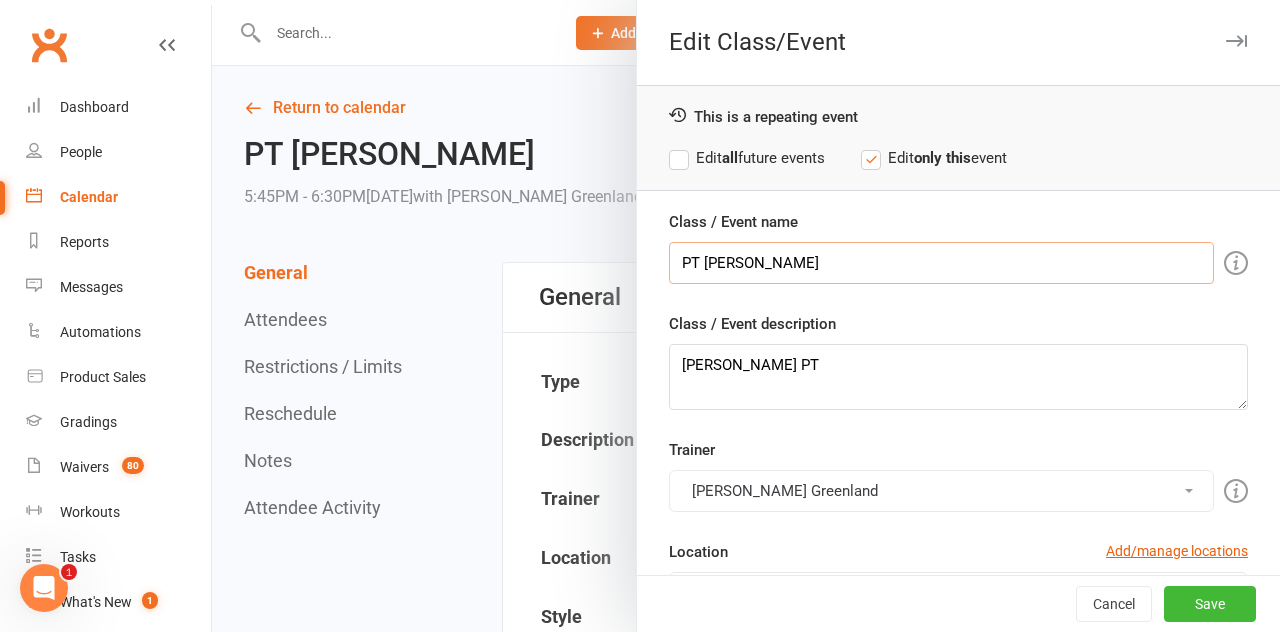 click on "PT [PERSON_NAME]" at bounding box center (941, 263) 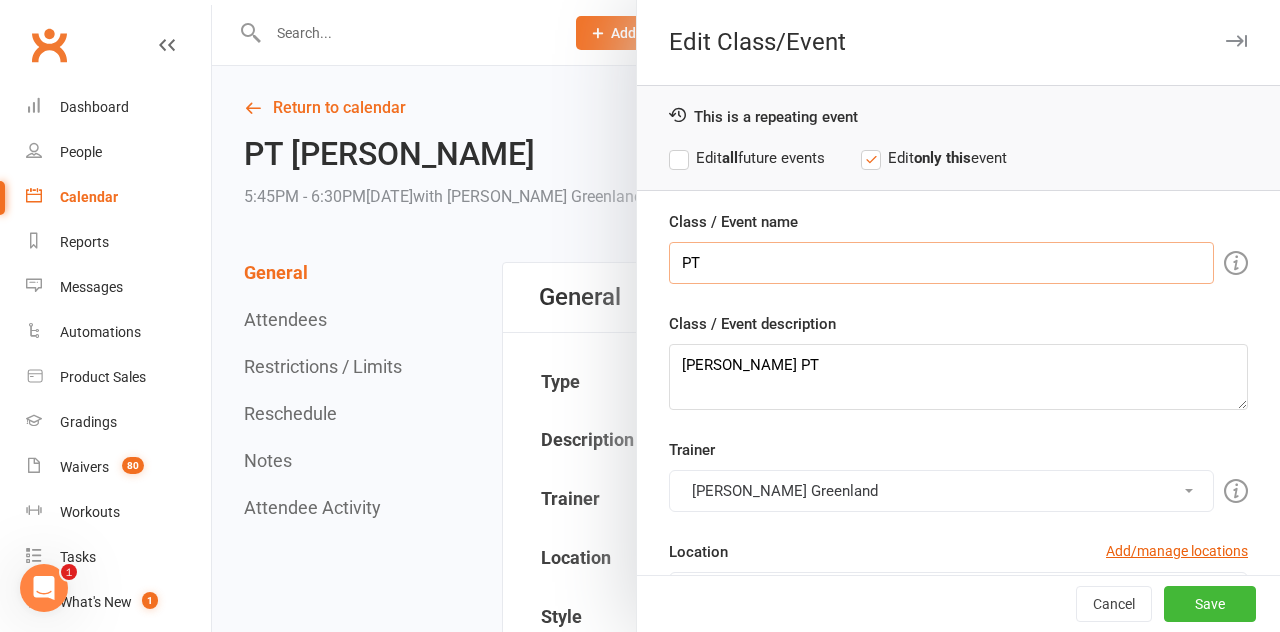 type on "P" 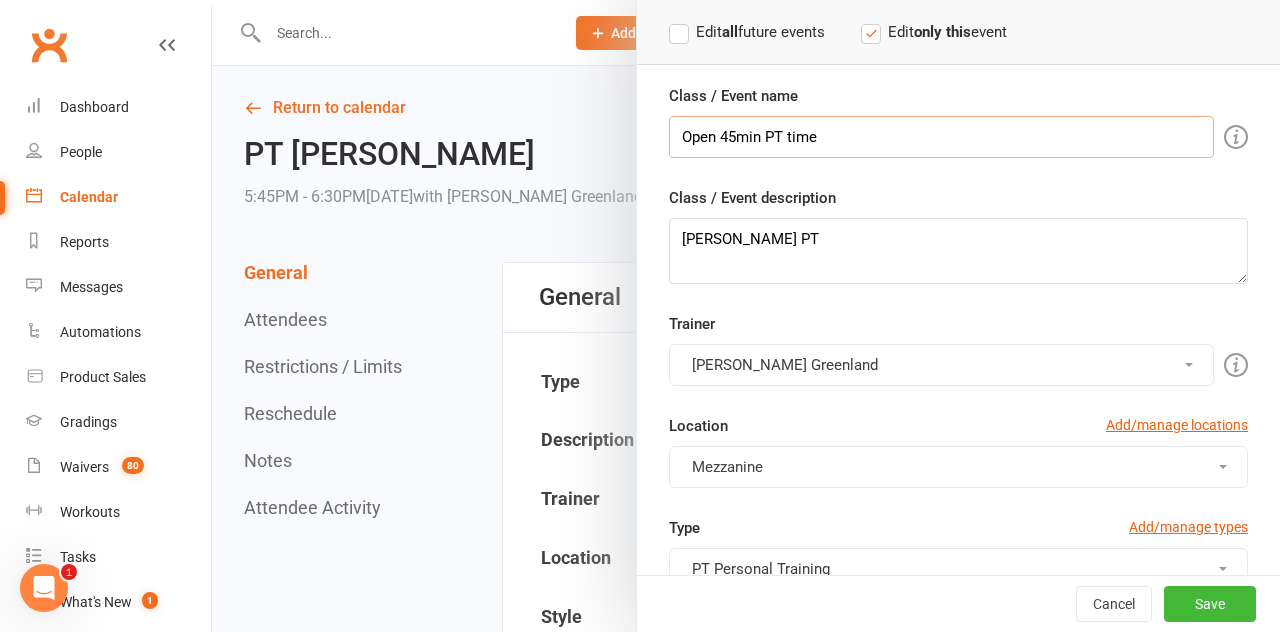 scroll, scrollTop: 122, scrollLeft: 0, axis: vertical 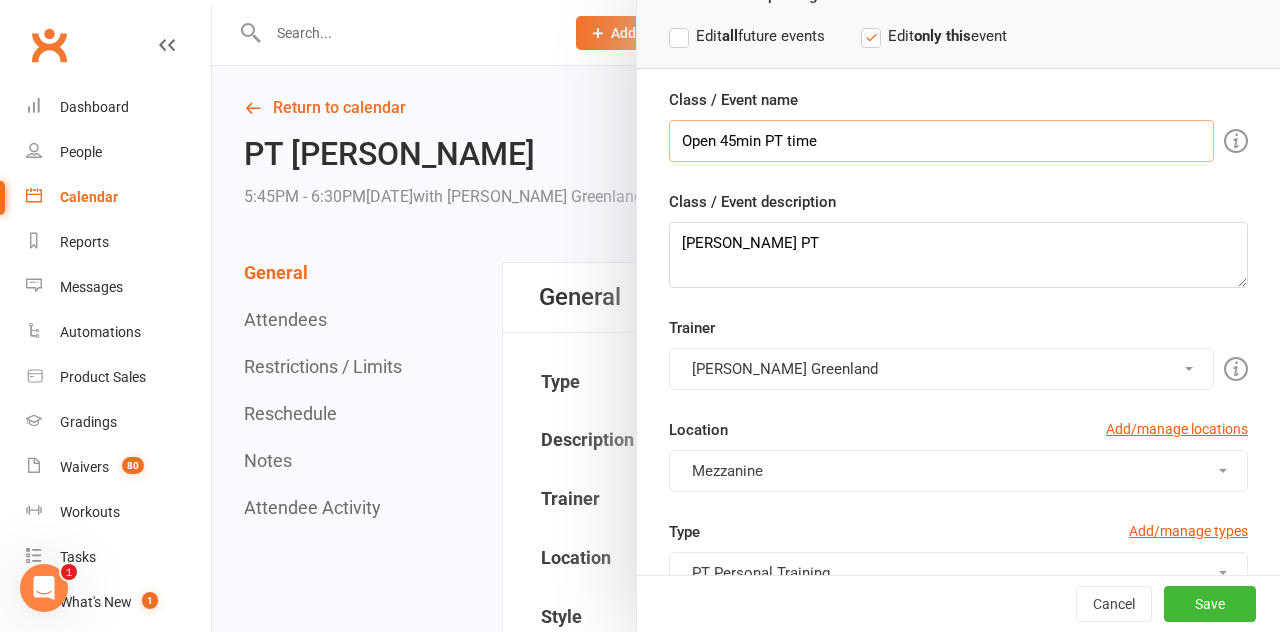 type on "Open 45min PT time" 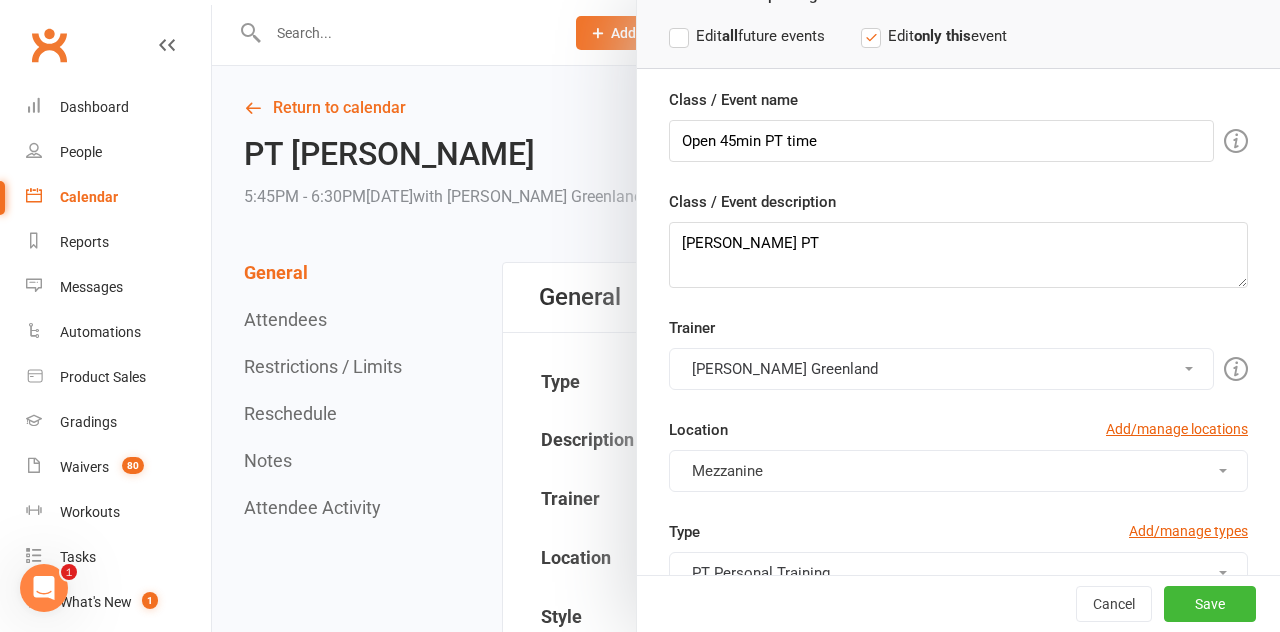 click on "Edit  all  future events" at bounding box center (747, 36) 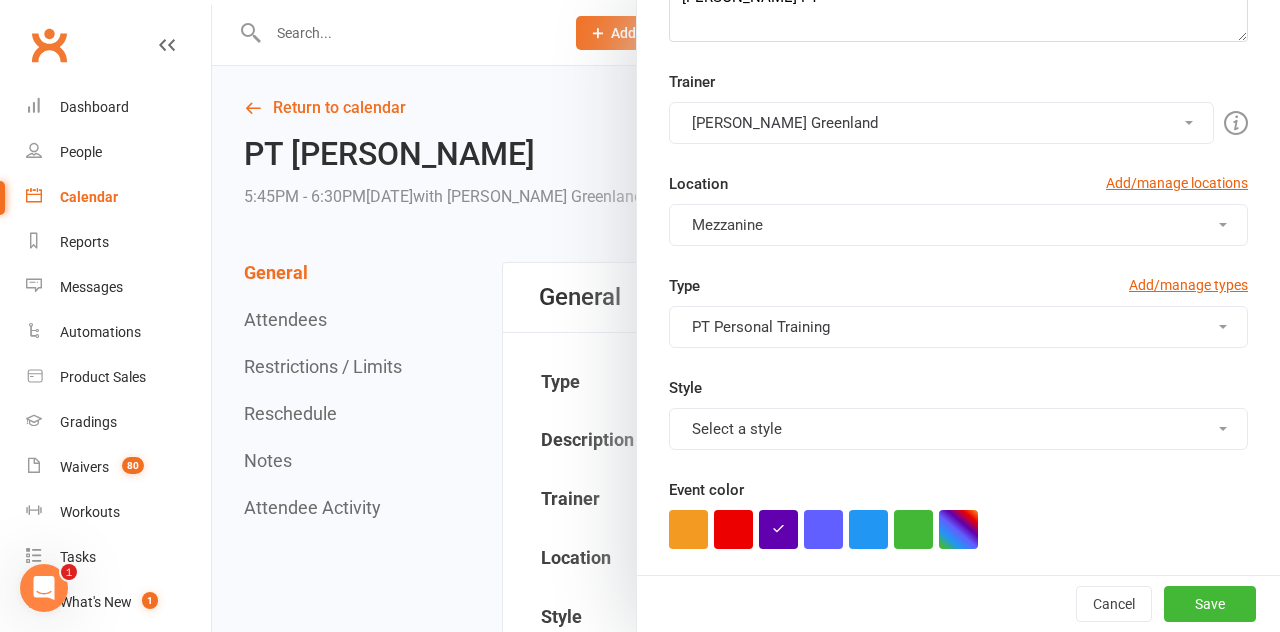 scroll, scrollTop: 392, scrollLeft: 0, axis: vertical 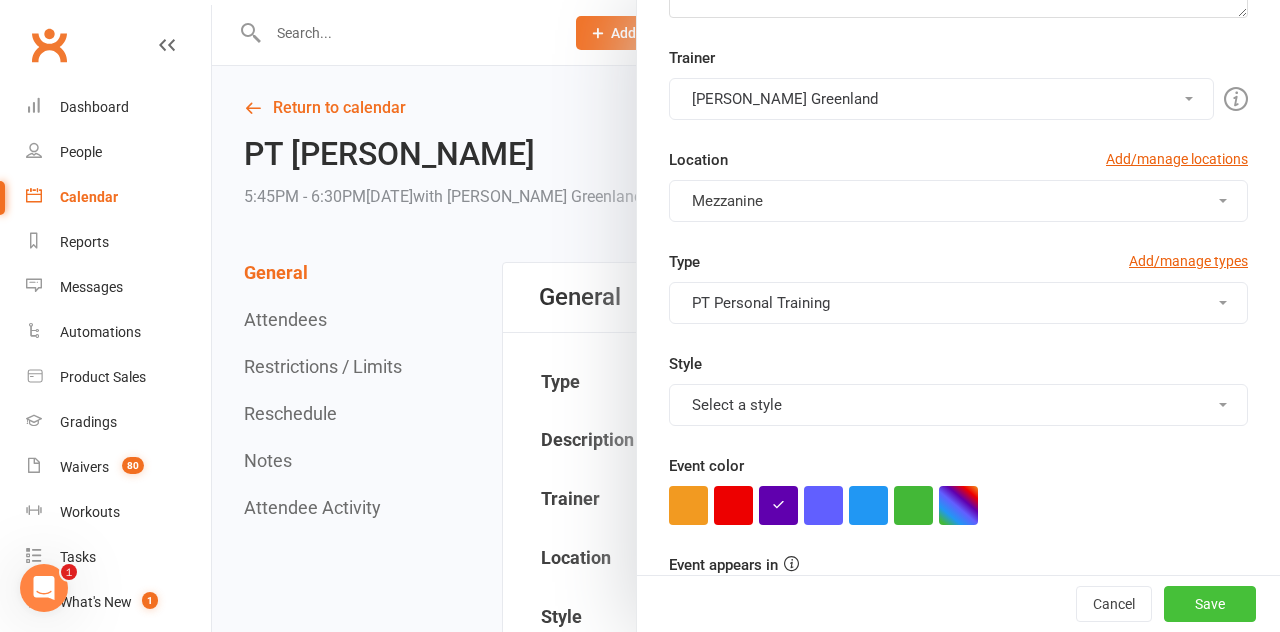 click on "Save" at bounding box center [1210, 604] 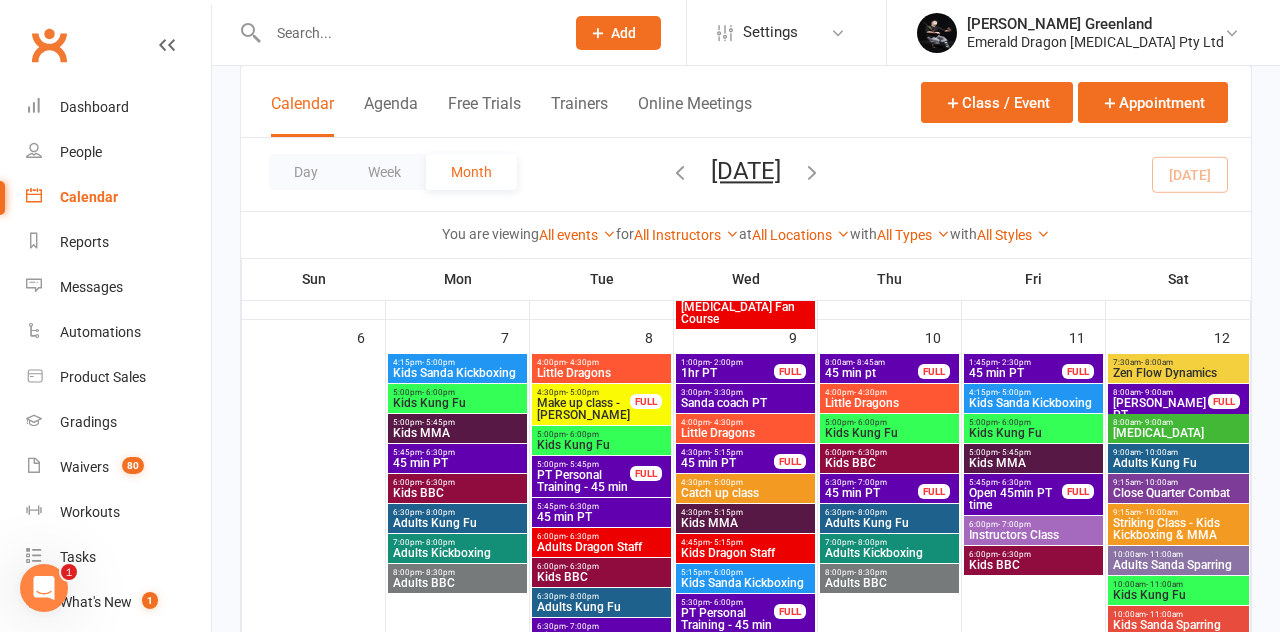 scroll, scrollTop: 623, scrollLeft: 0, axis: vertical 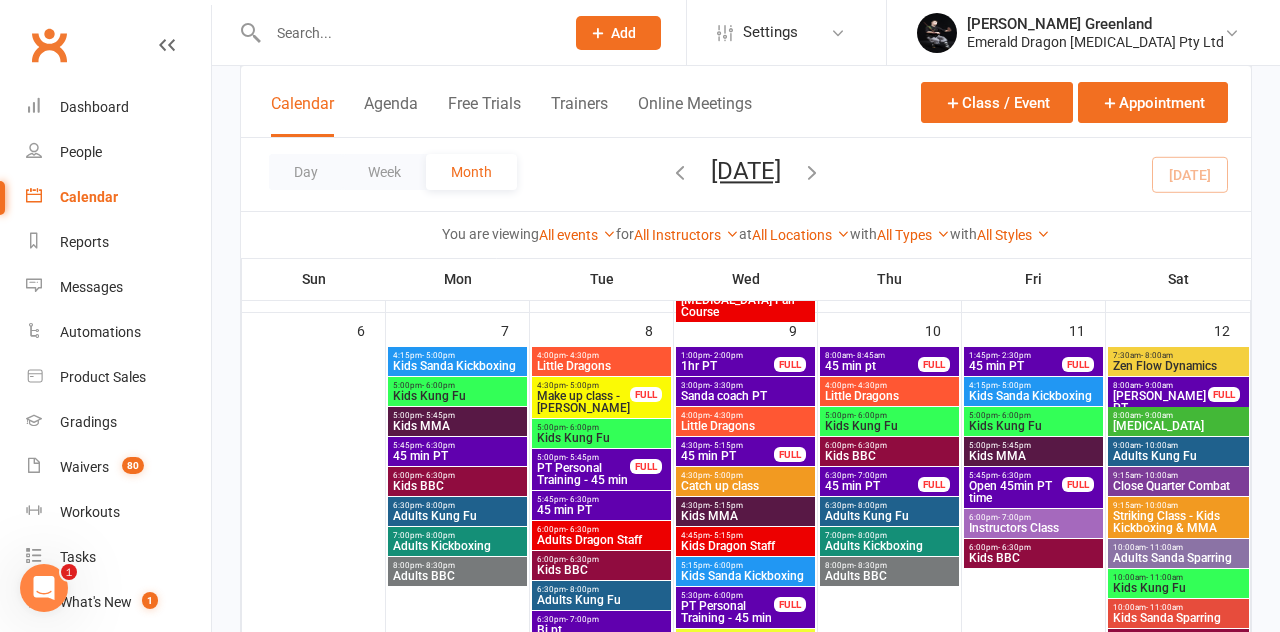click on "45 min PT" at bounding box center (727, 456) 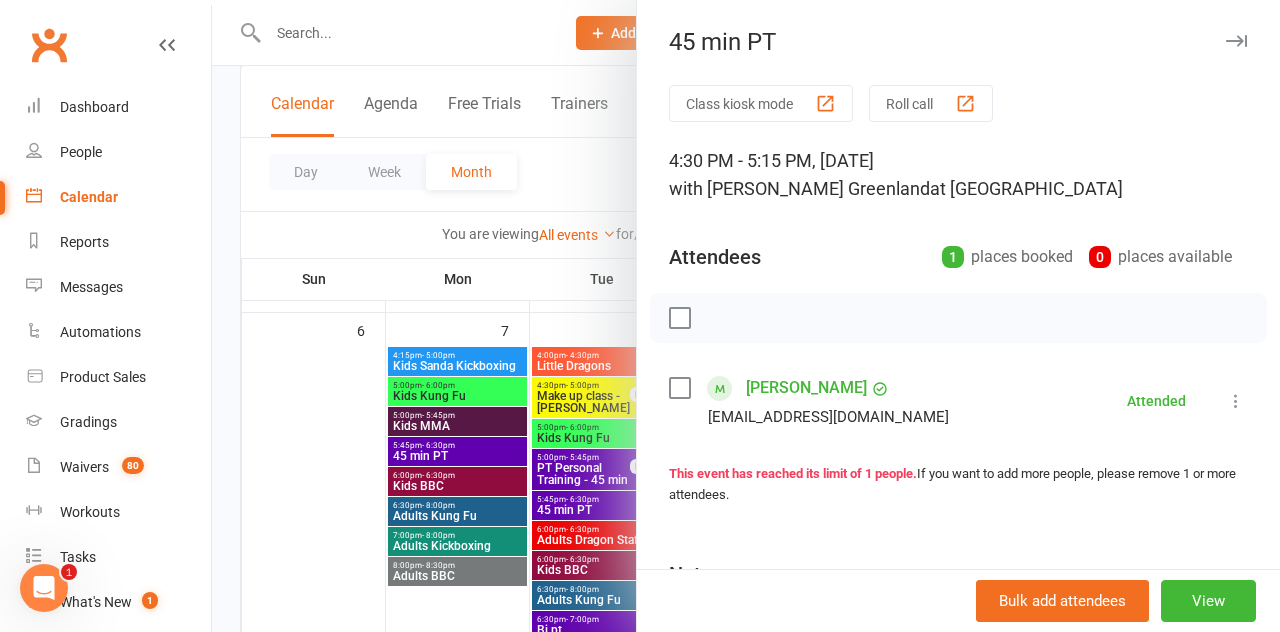 click at bounding box center [1236, 401] 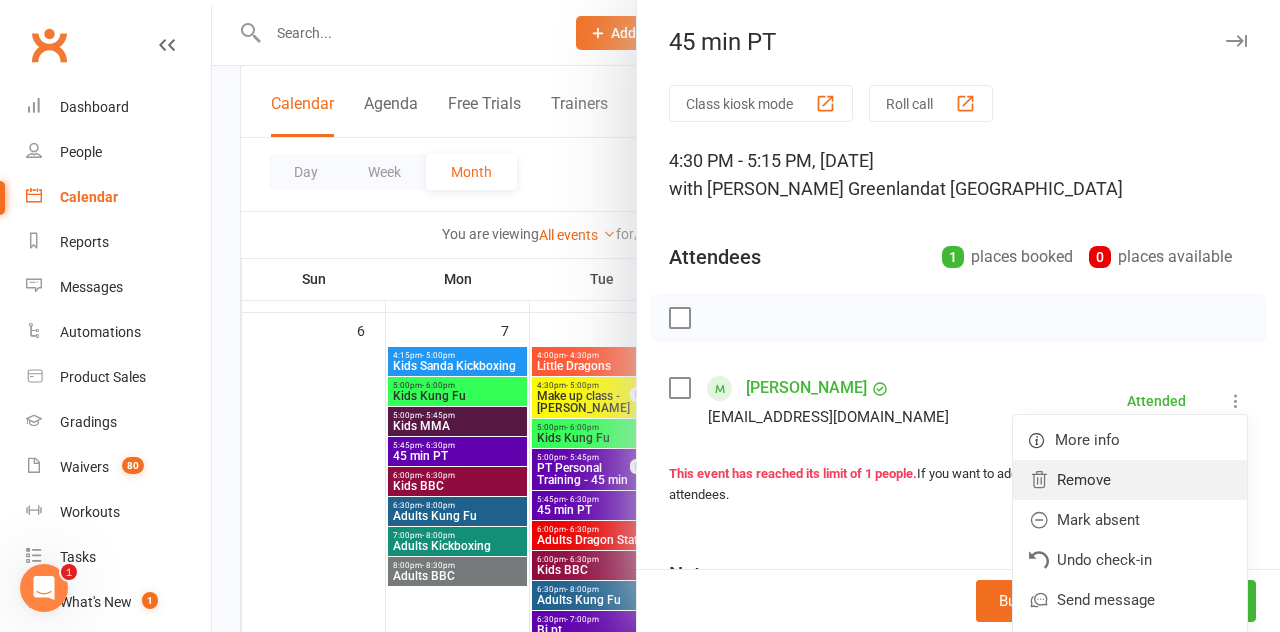 click on "Remove" at bounding box center (1130, 480) 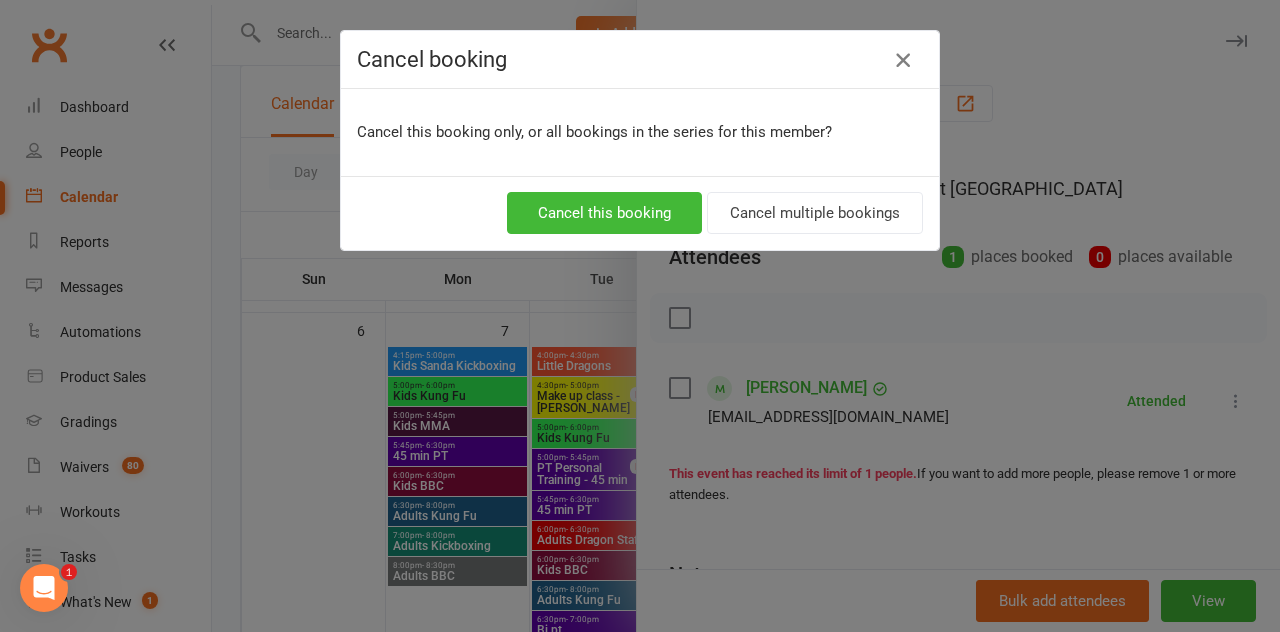 click at bounding box center (903, 60) 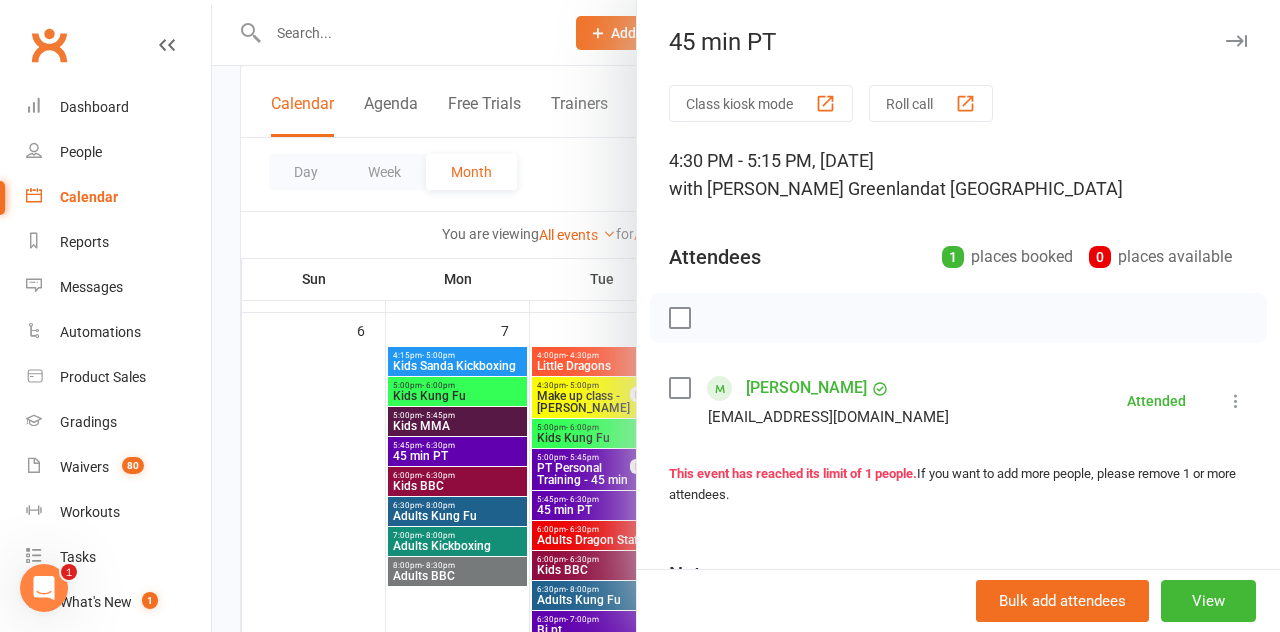 click at bounding box center [746, 316] 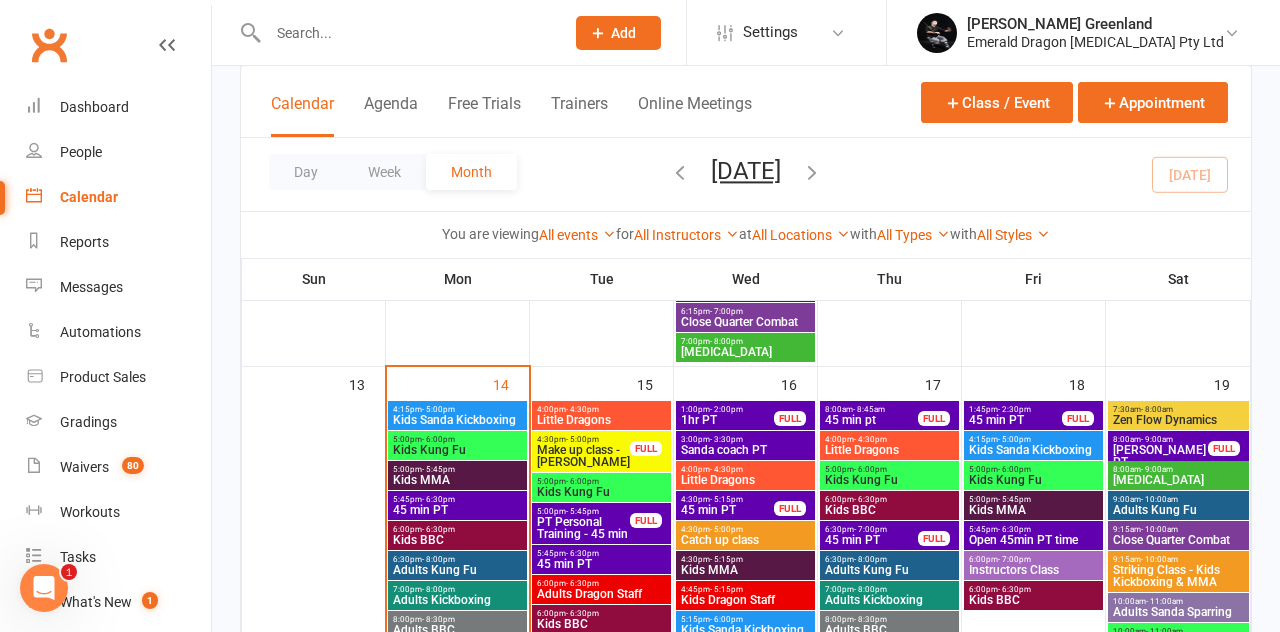 scroll, scrollTop: 1052, scrollLeft: 0, axis: vertical 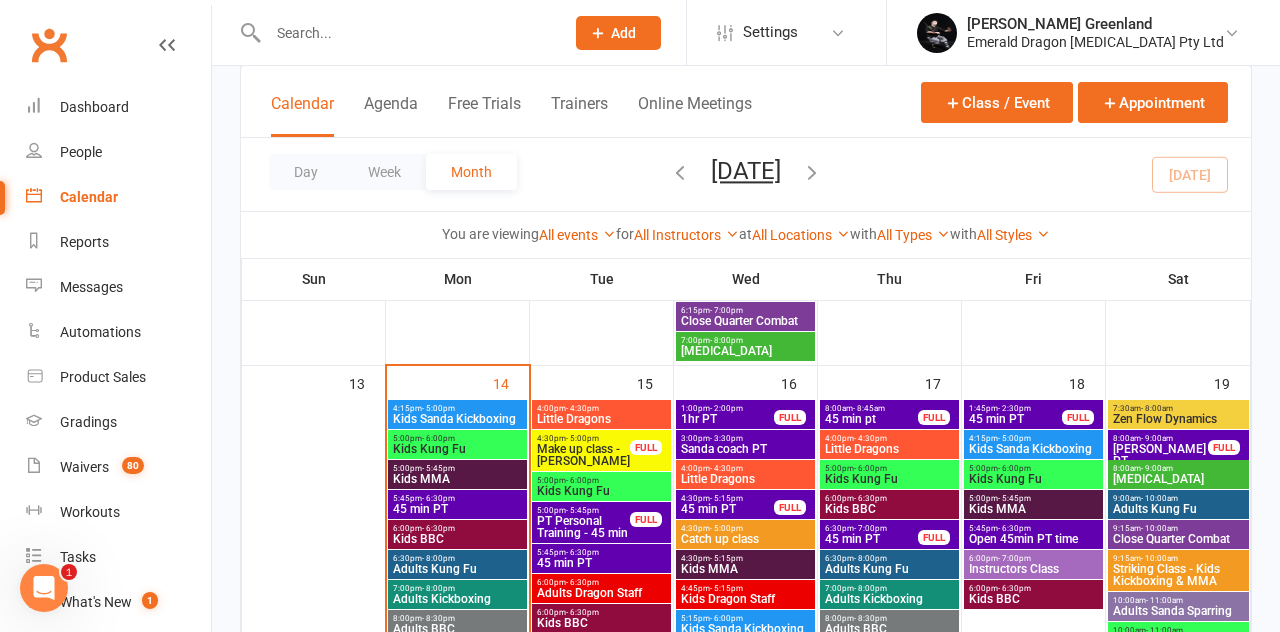 click on "4:30pm  - 5:00pm Catch up class" at bounding box center (745, 534) 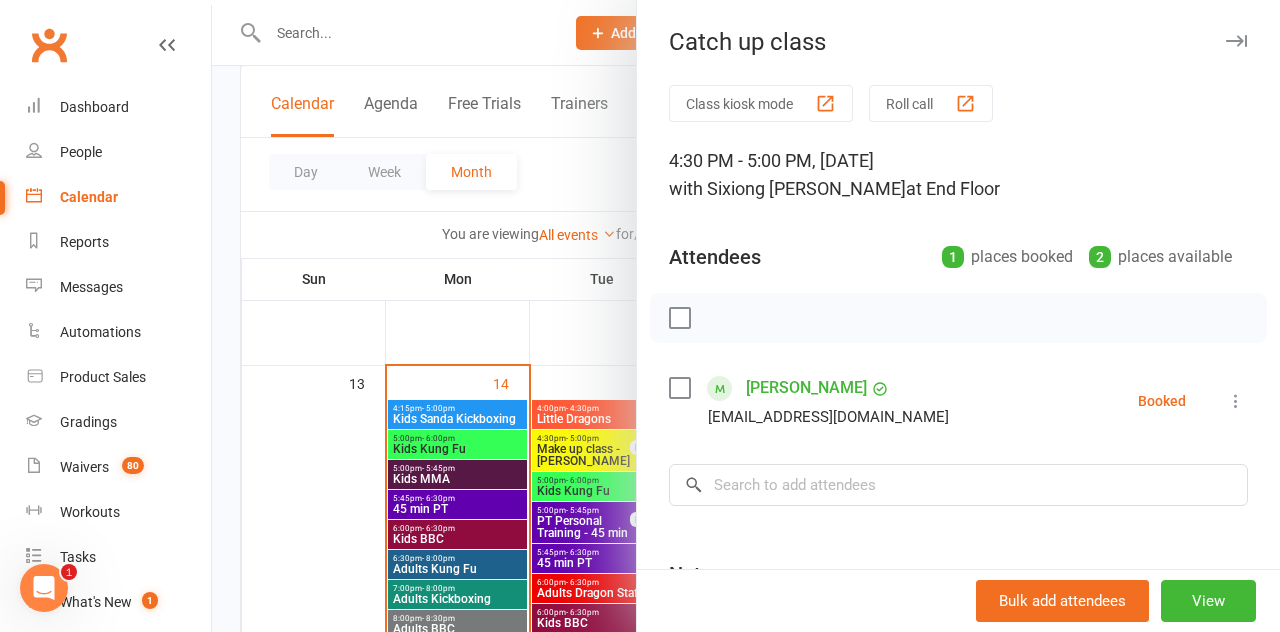 click at bounding box center [746, 316] 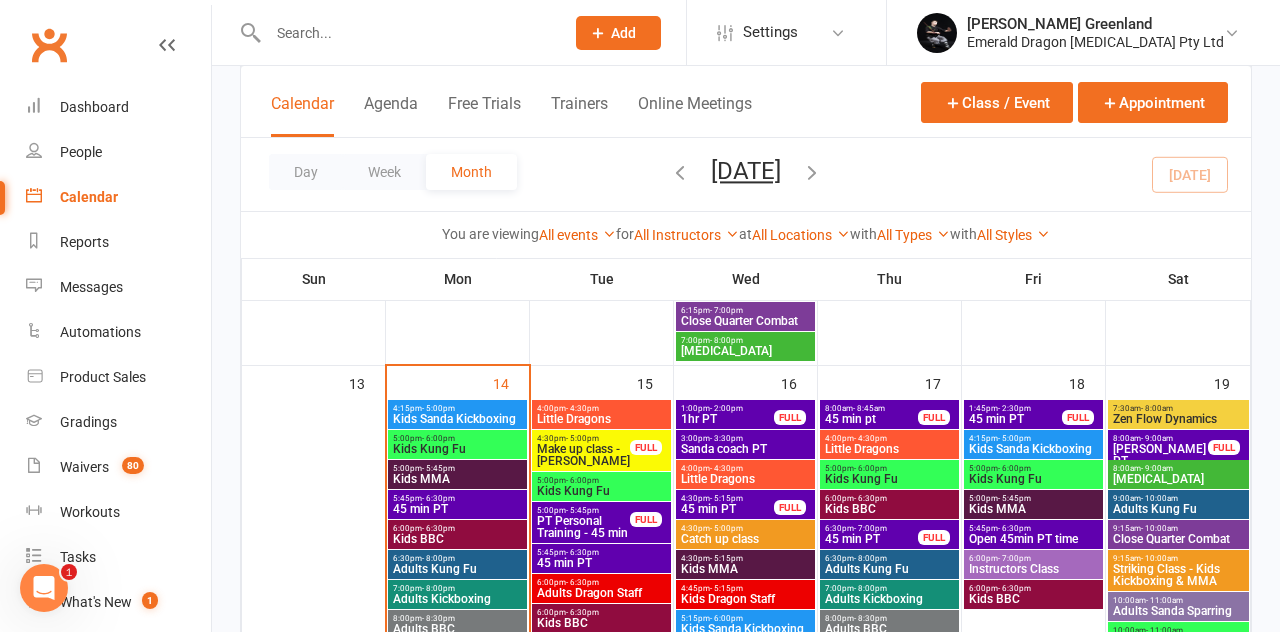 click on "4:30pm  - 5:15pm 45 min PT FULL" at bounding box center (745, 504) 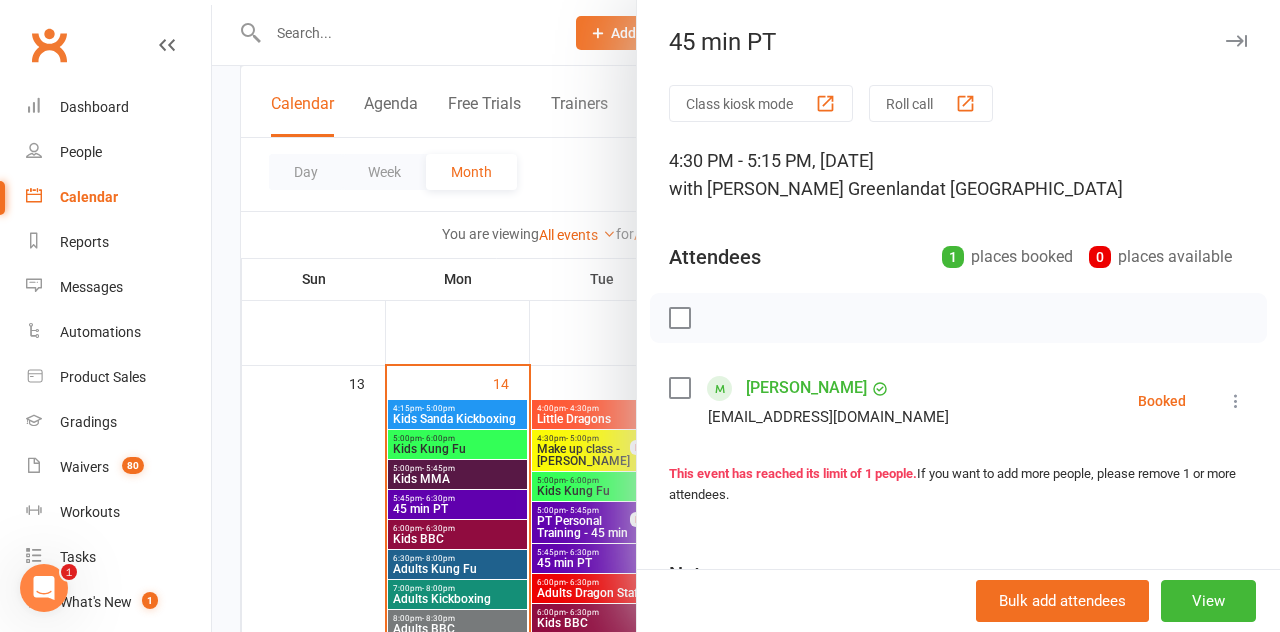 click at bounding box center [1236, 401] 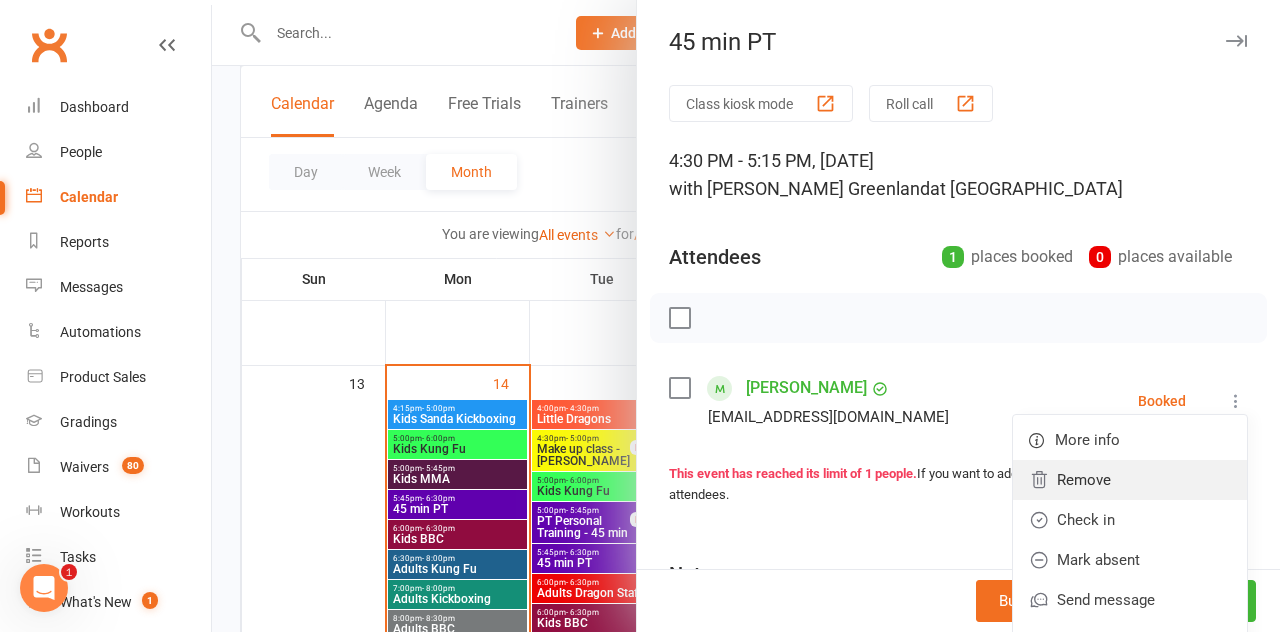 click on "Remove" at bounding box center [1130, 480] 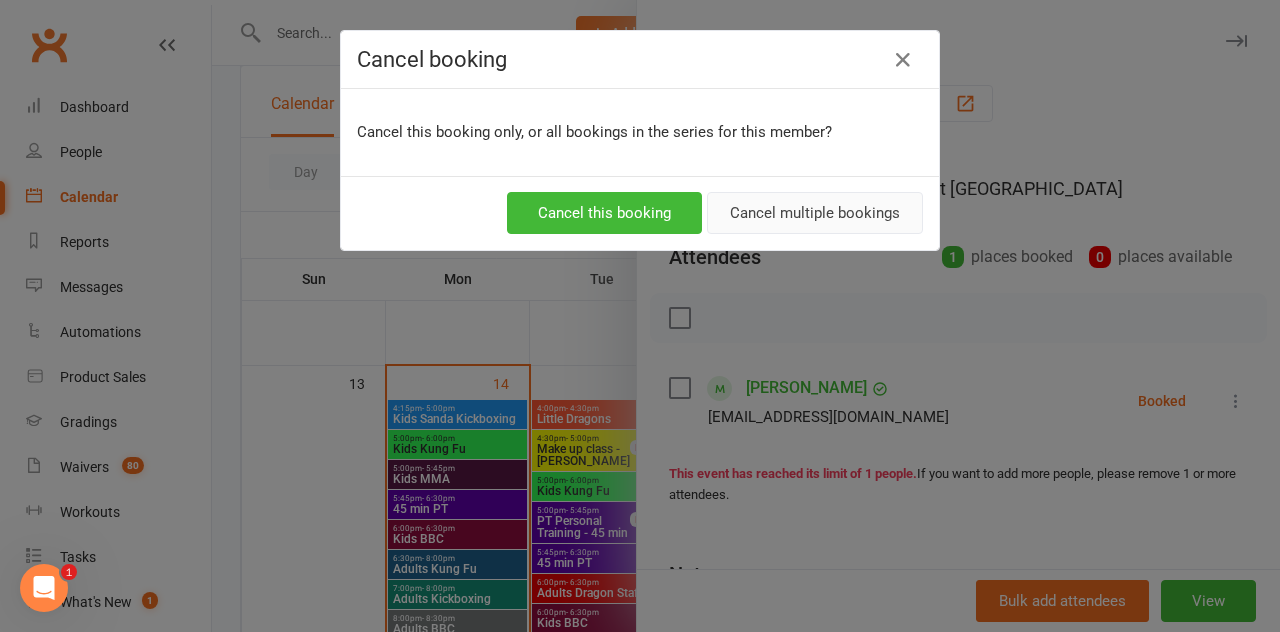 click on "Cancel multiple bookings" at bounding box center (815, 213) 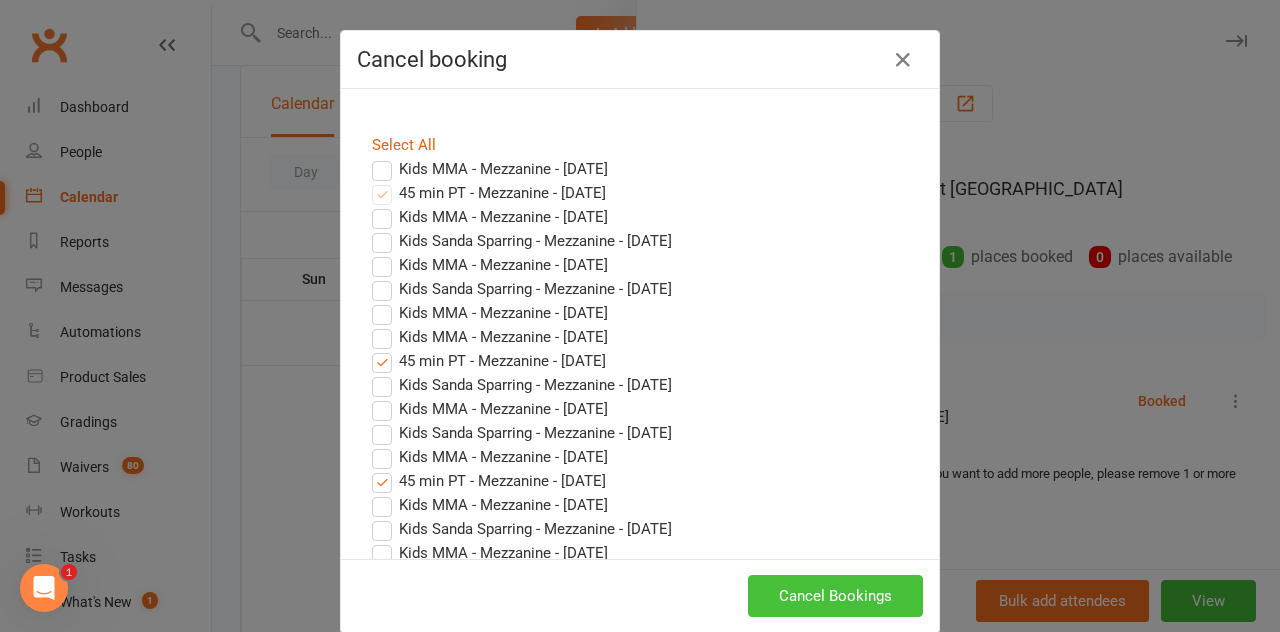 click on "Cancel Bookings" at bounding box center [835, 596] 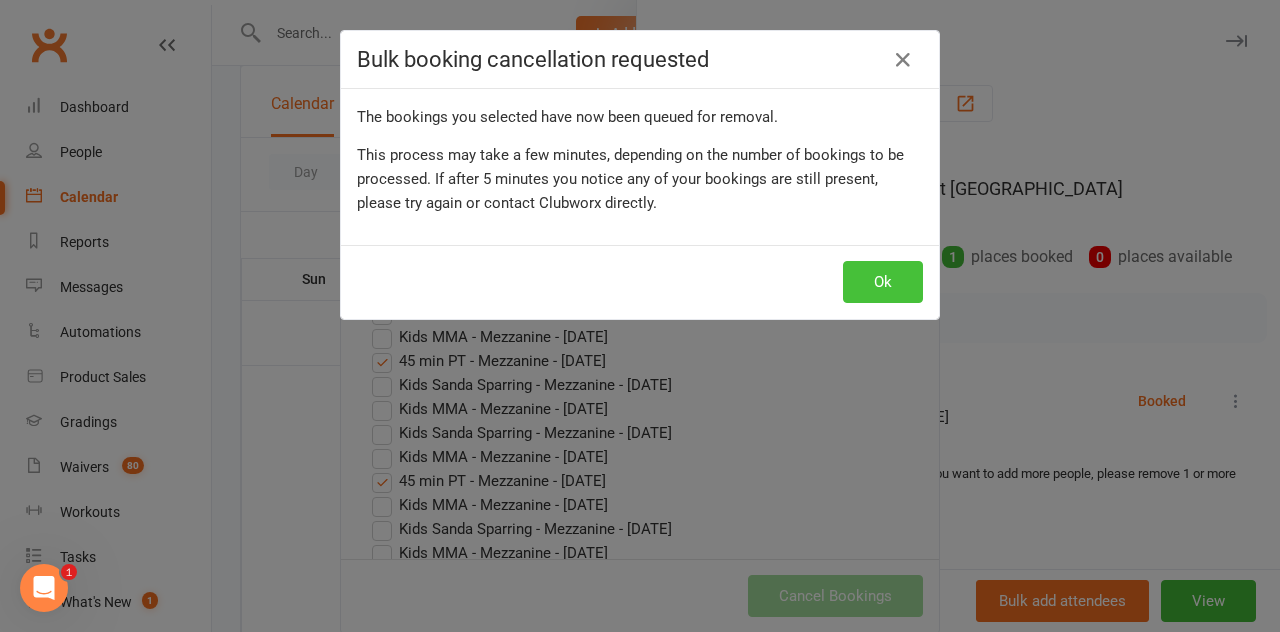 click on "Ok" at bounding box center (883, 282) 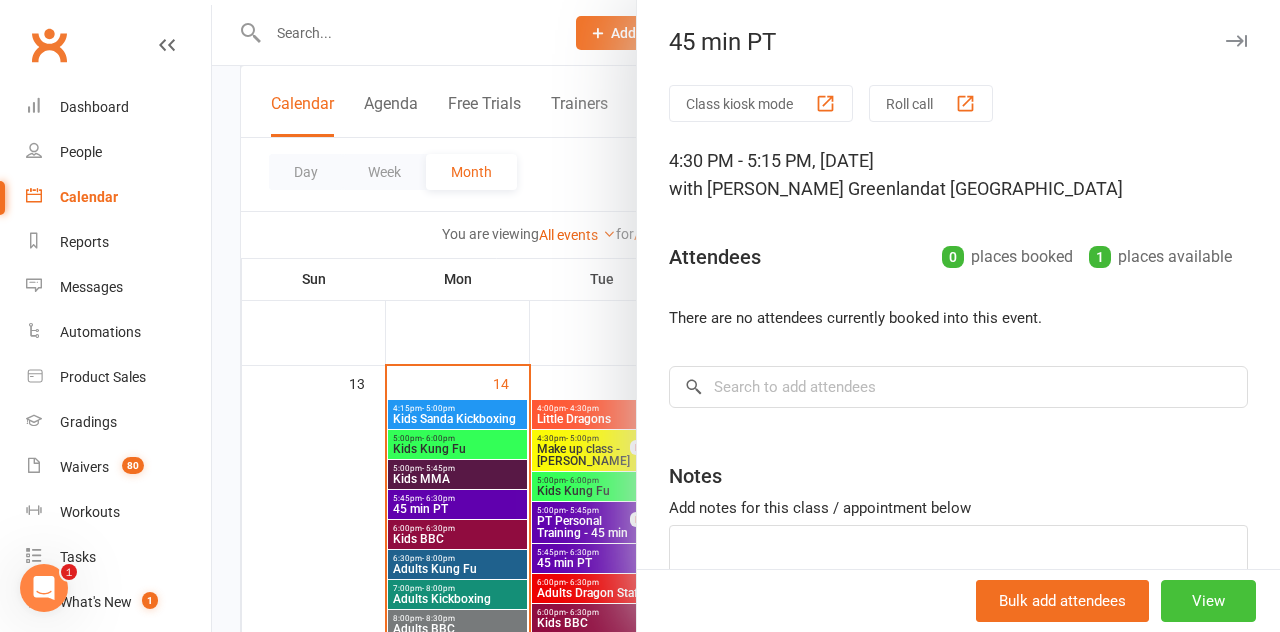 click on "View" at bounding box center (1208, 601) 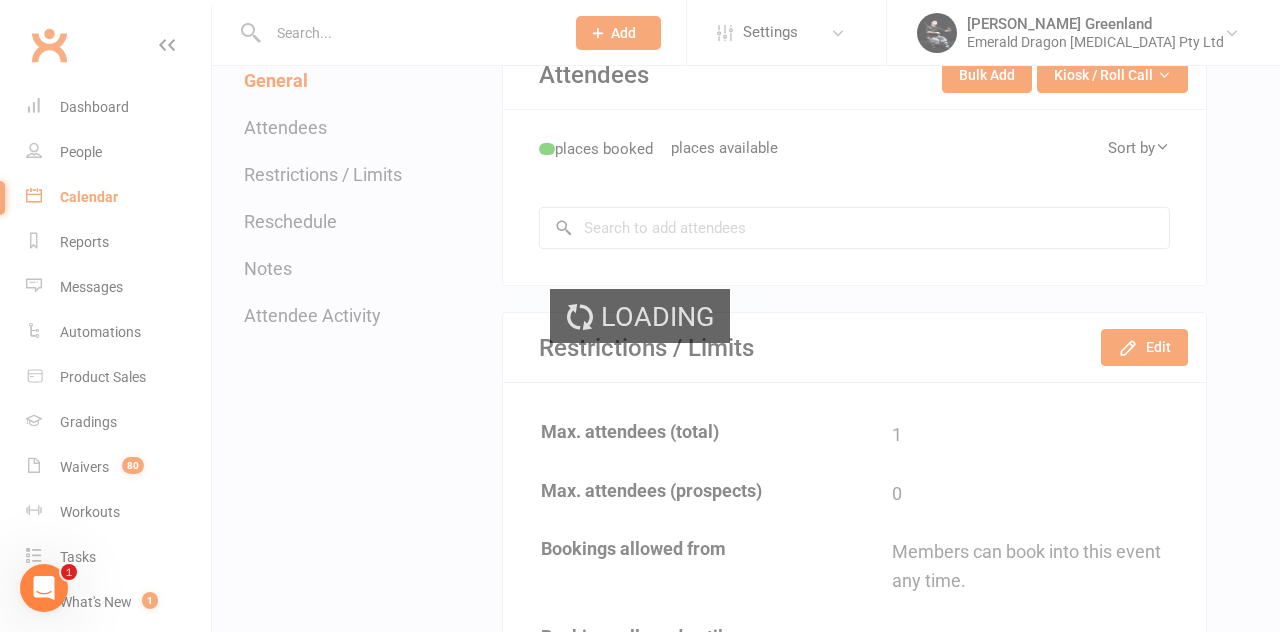 scroll, scrollTop: 0, scrollLeft: 0, axis: both 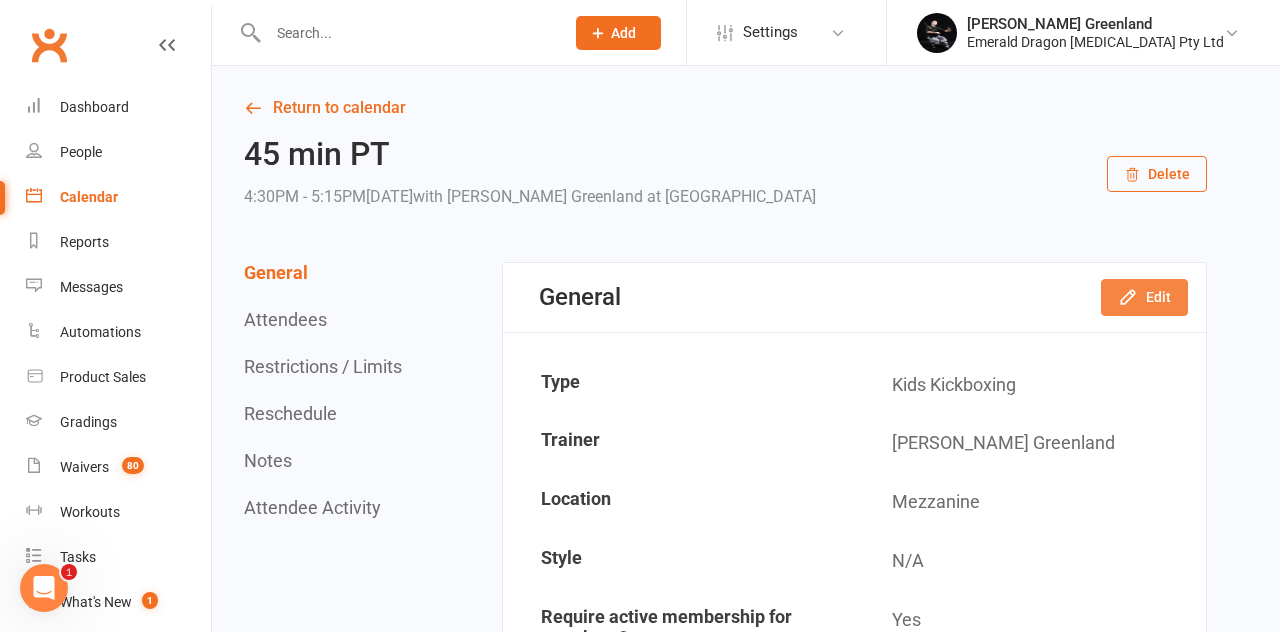 click on "Edit" at bounding box center [1144, 297] 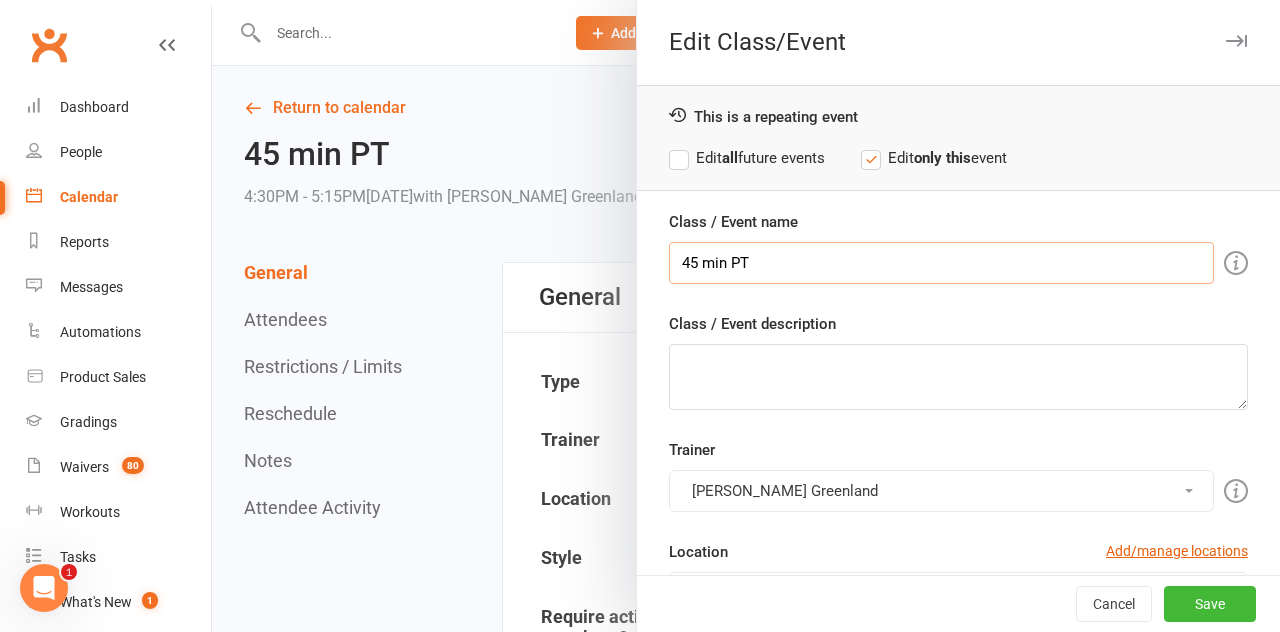 click on "45 min PT" at bounding box center [941, 263] 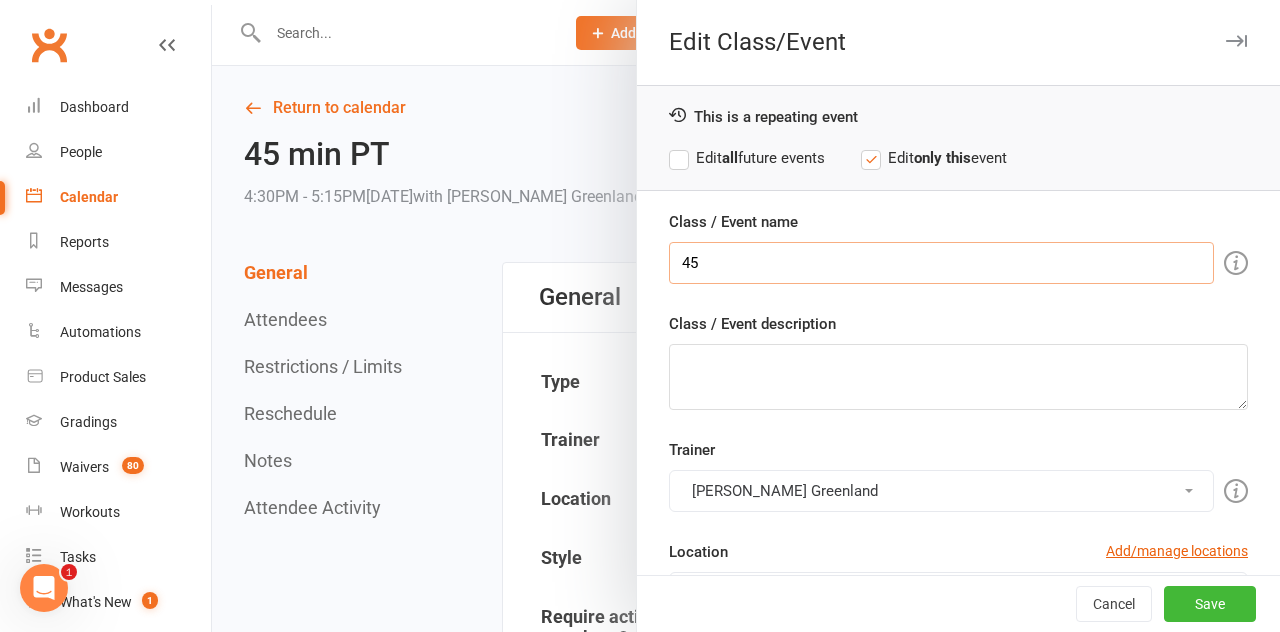 type on "4" 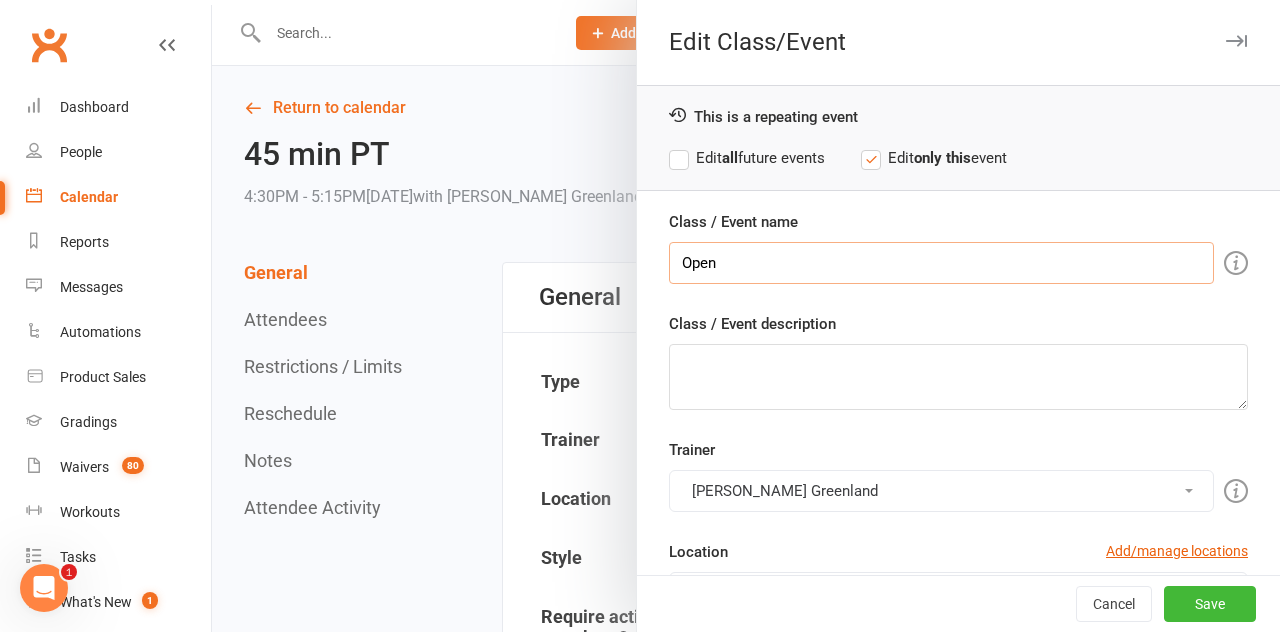 type on "Open 45min PT time" 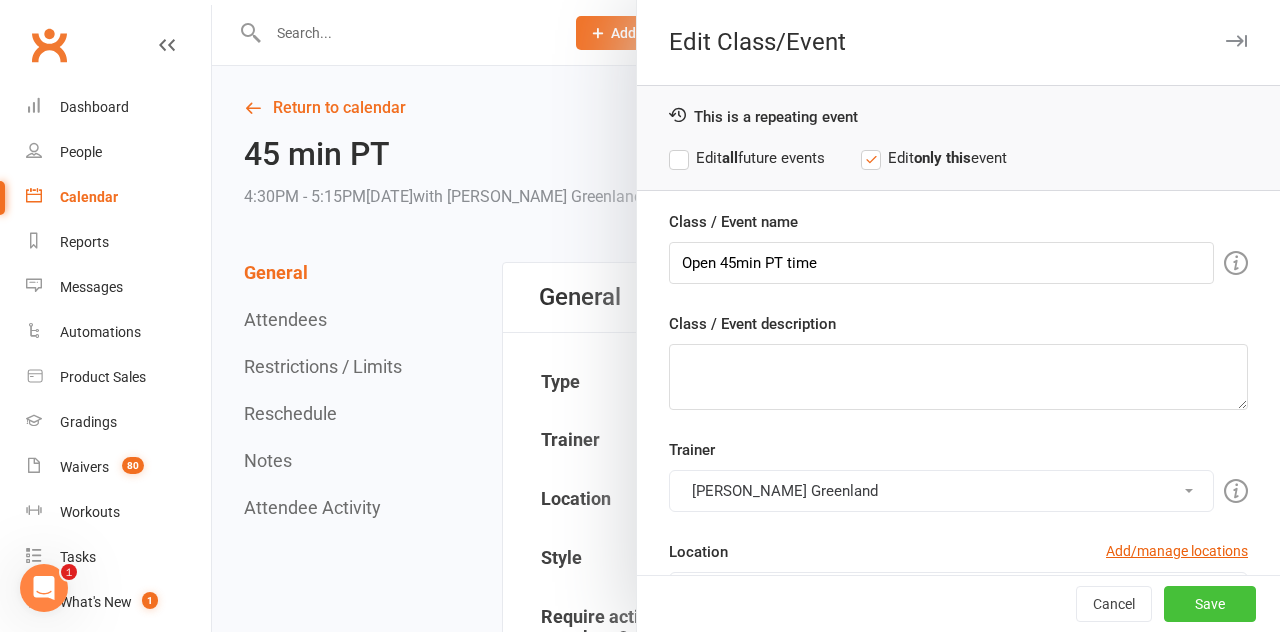 click on "Save" at bounding box center (1210, 604) 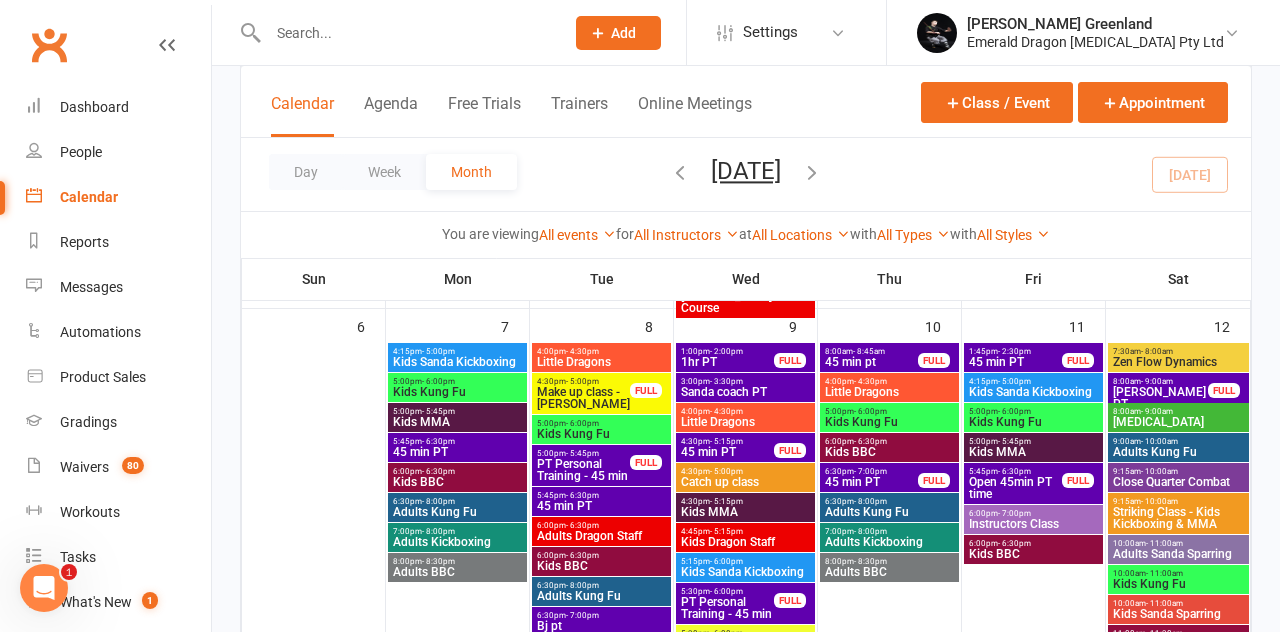 scroll, scrollTop: 608, scrollLeft: 0, axis: vertical 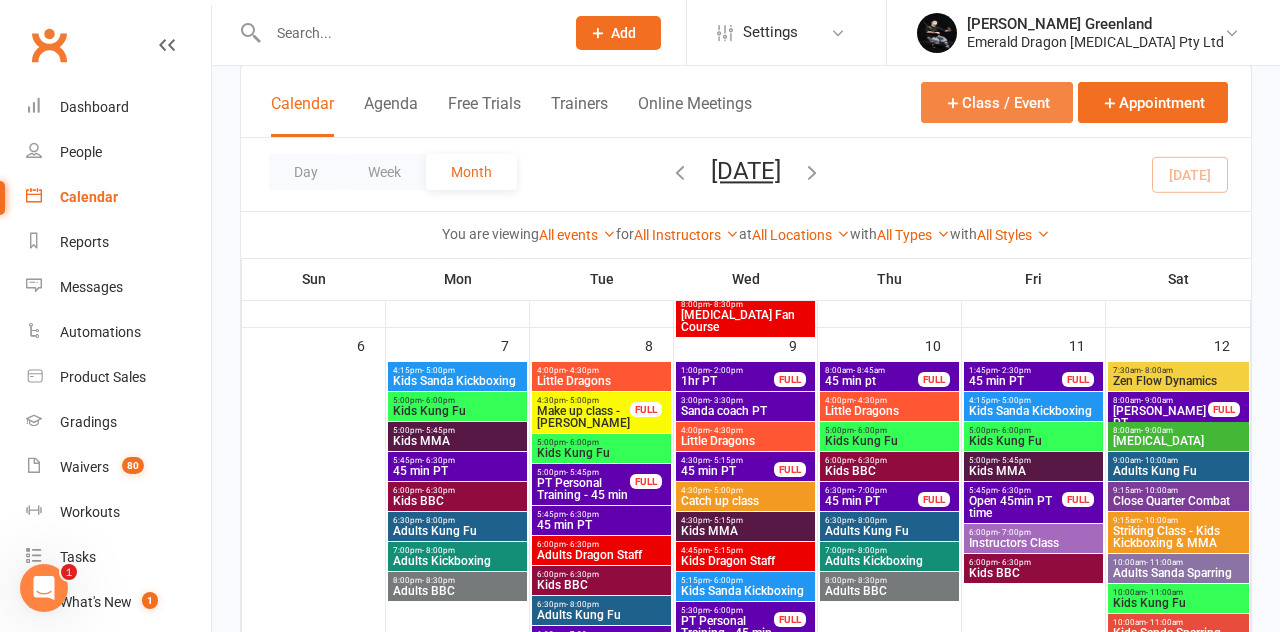 click on "Class / Event" at bounding box center [997, 102] 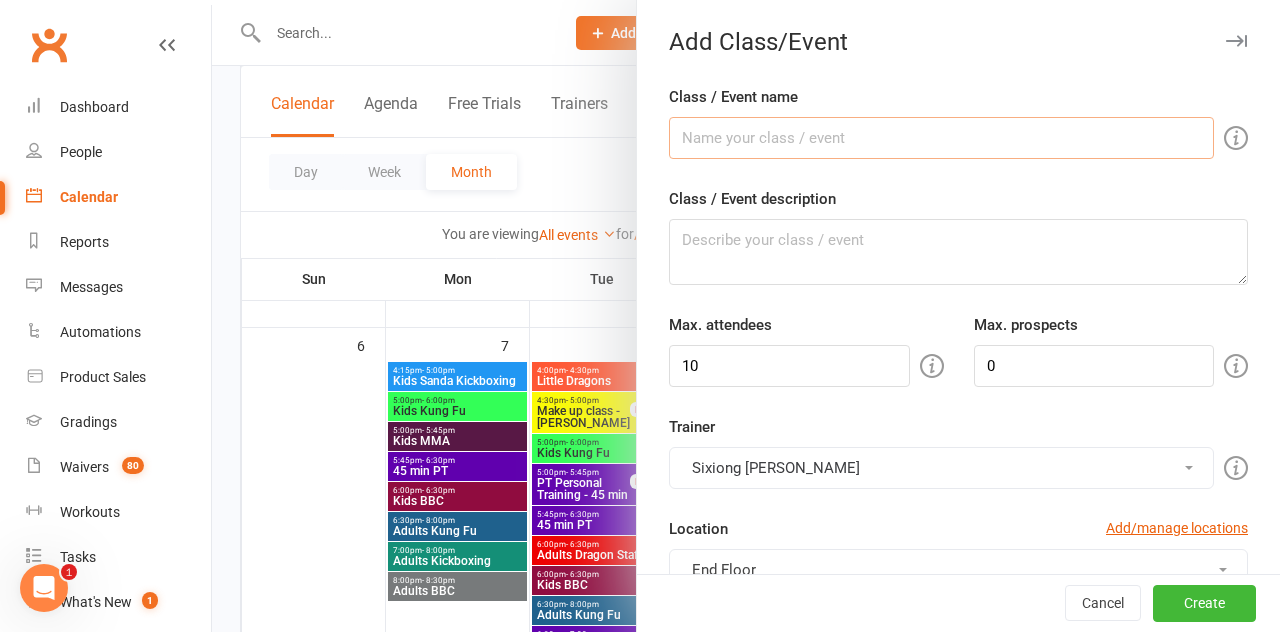 type on "30 min pt" 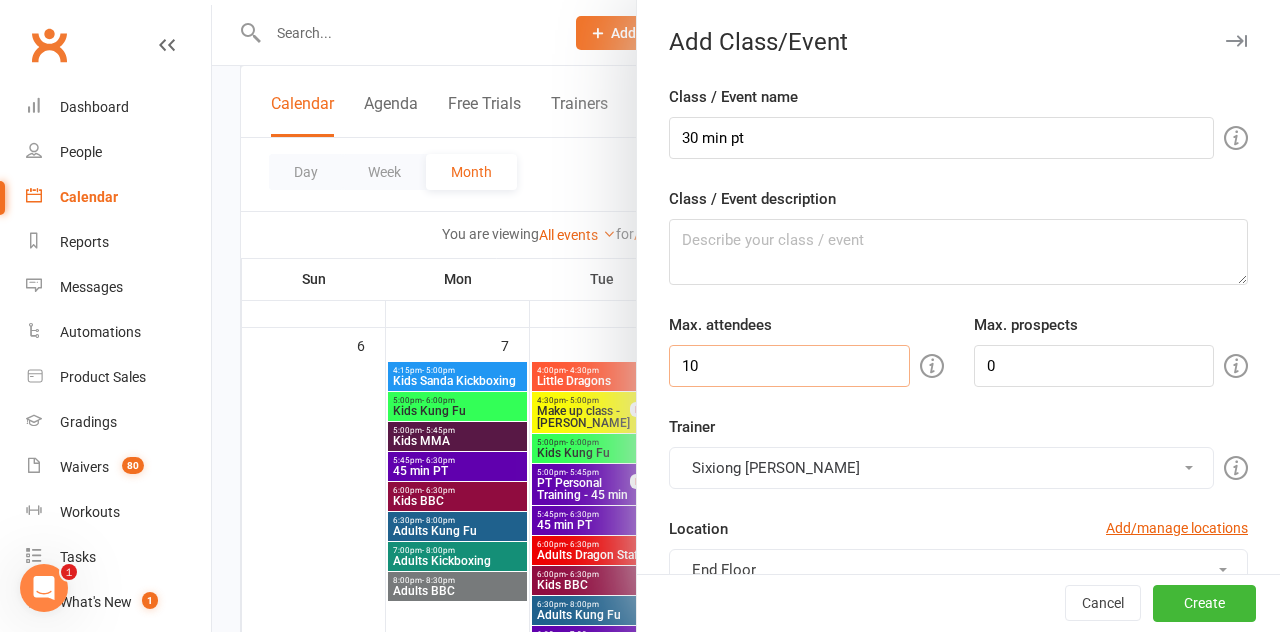 click on "10" at bounding box center [789, 366] 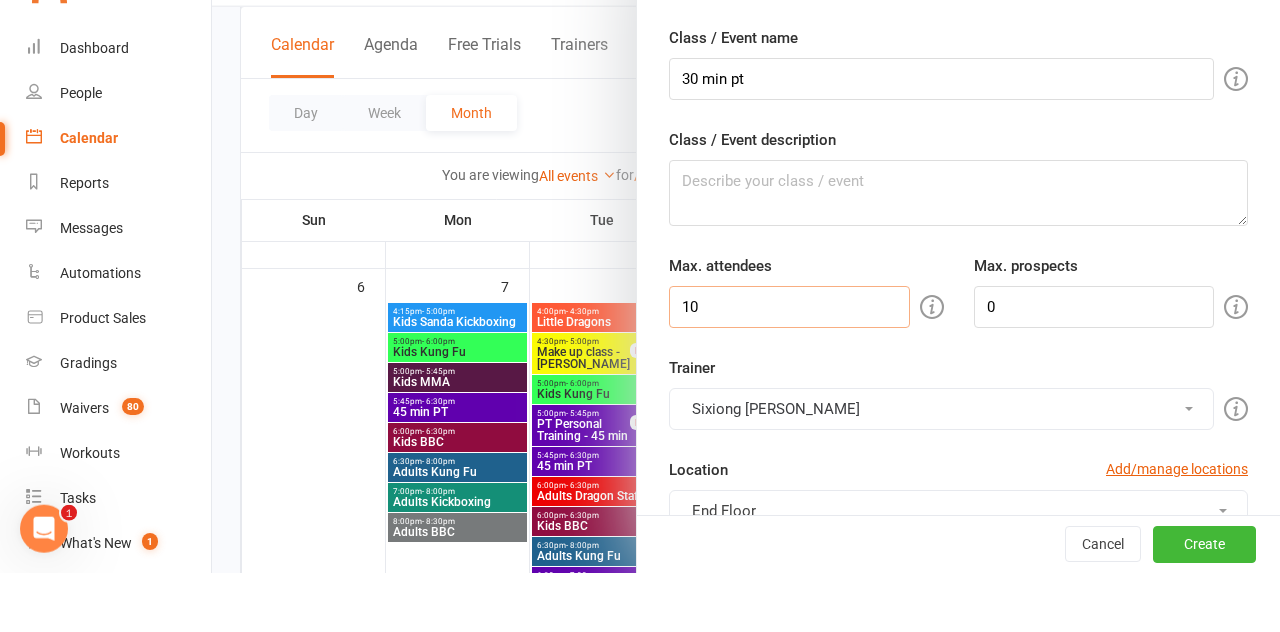 scroll, scrollTop: 608, scrollLeft: 0, axis: vertical 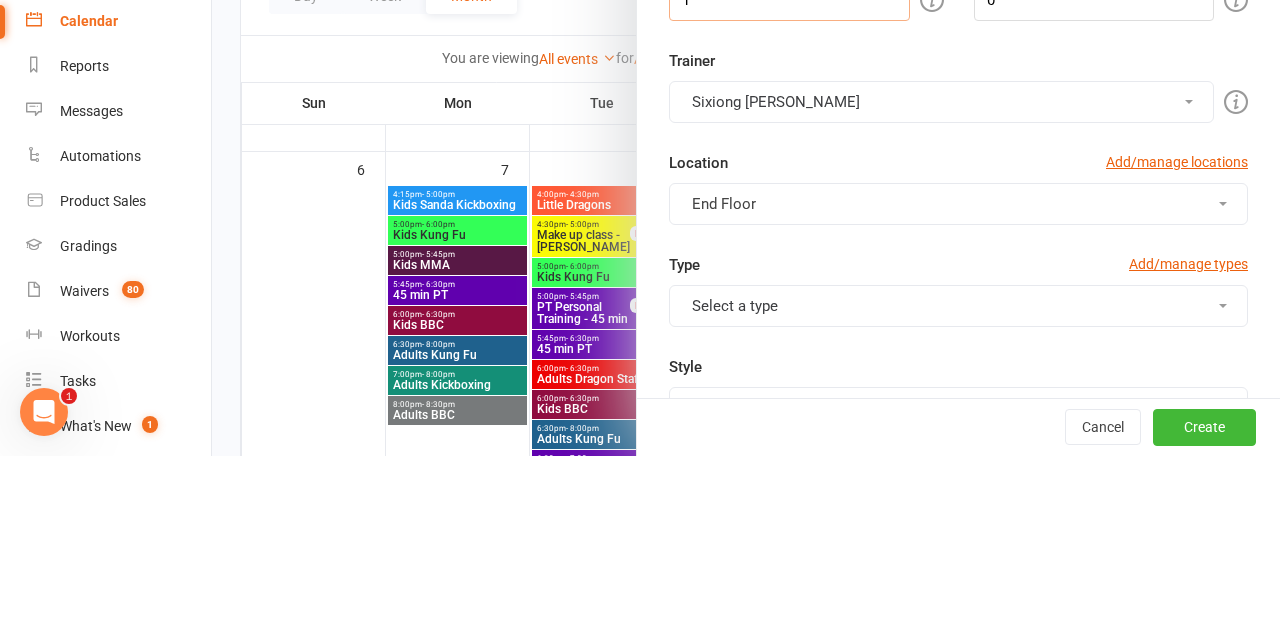 type on "1" 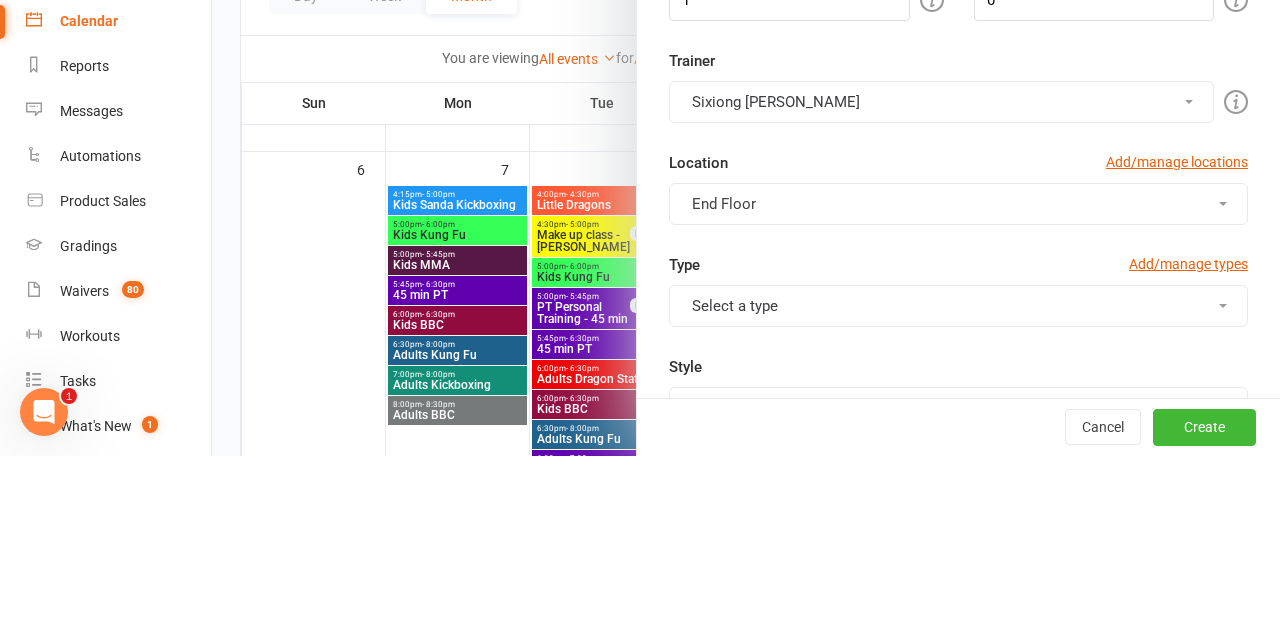 click on "Sixiong [PERSON_NAME]" at bounding box center [941, 278] 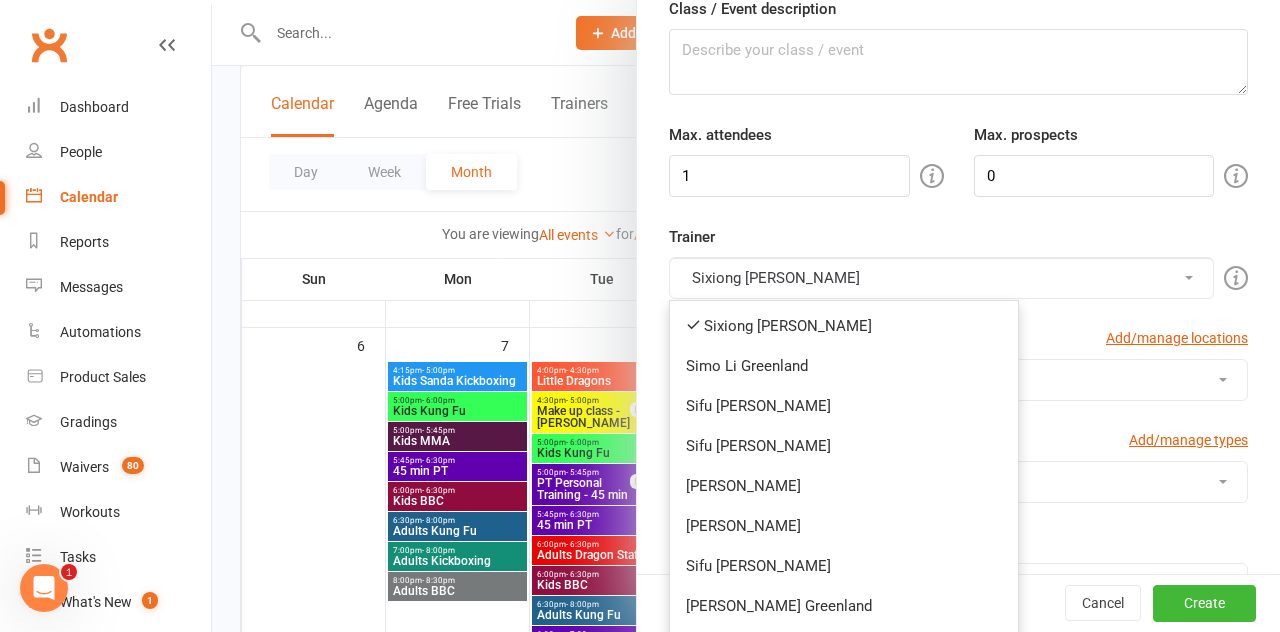 click on "Sixiong [PERSON_NAME]" at bounding box center [844, 326] 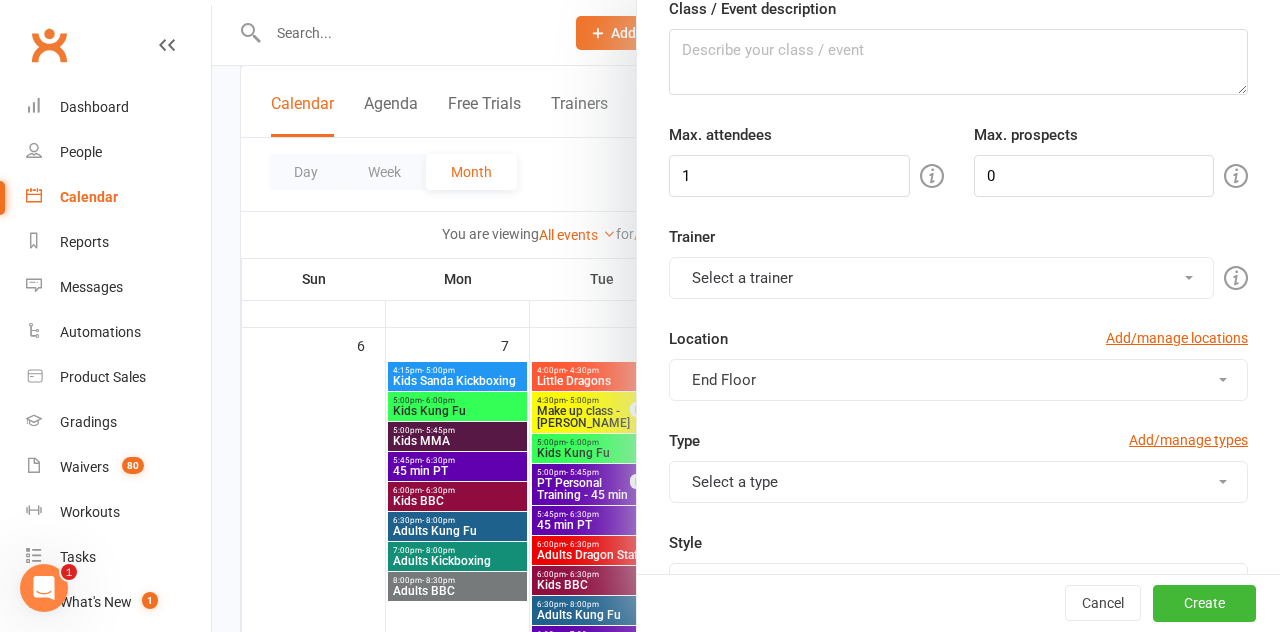 click on "Select a trainer" at bounding box center (941, 278) 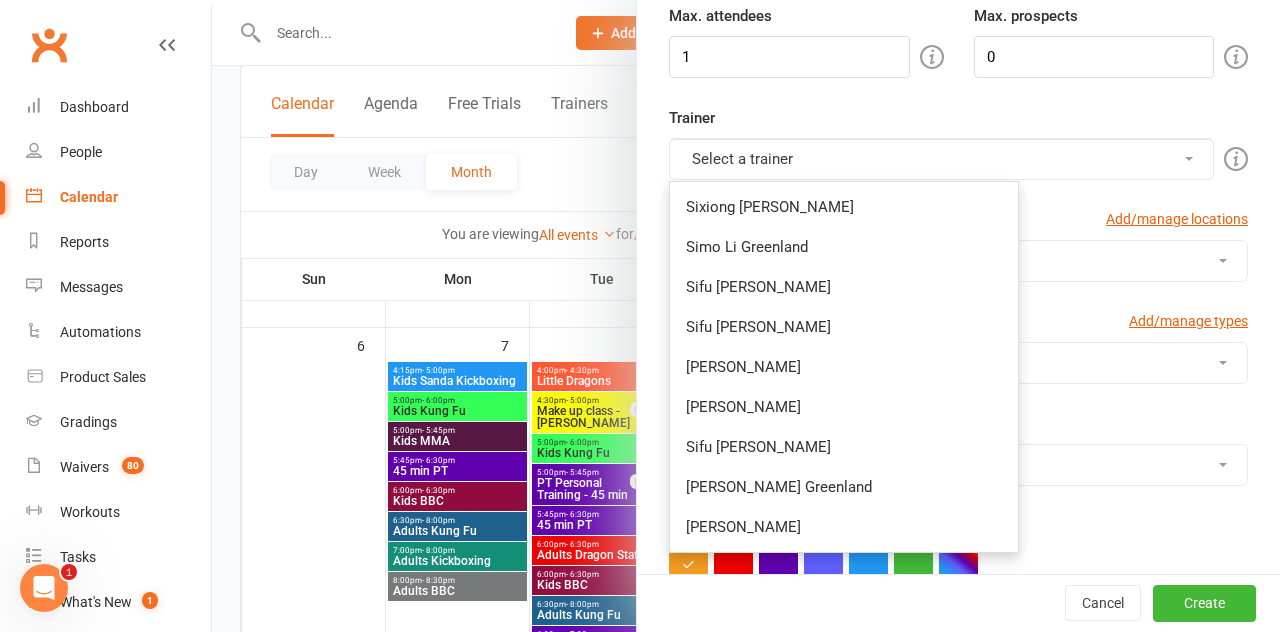 scroll, scrollTop: 300, scrollLeft: 0, axis: vertical 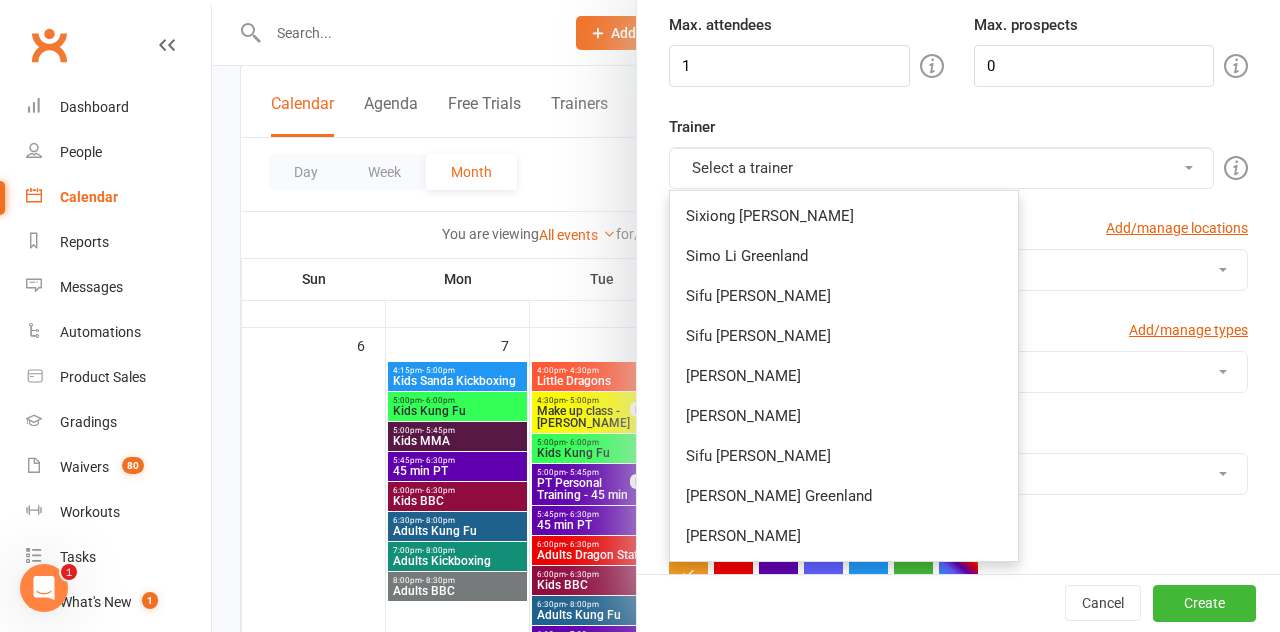 click on "[PERSON_NAME] Greenland" at bounding box center (844, 496) 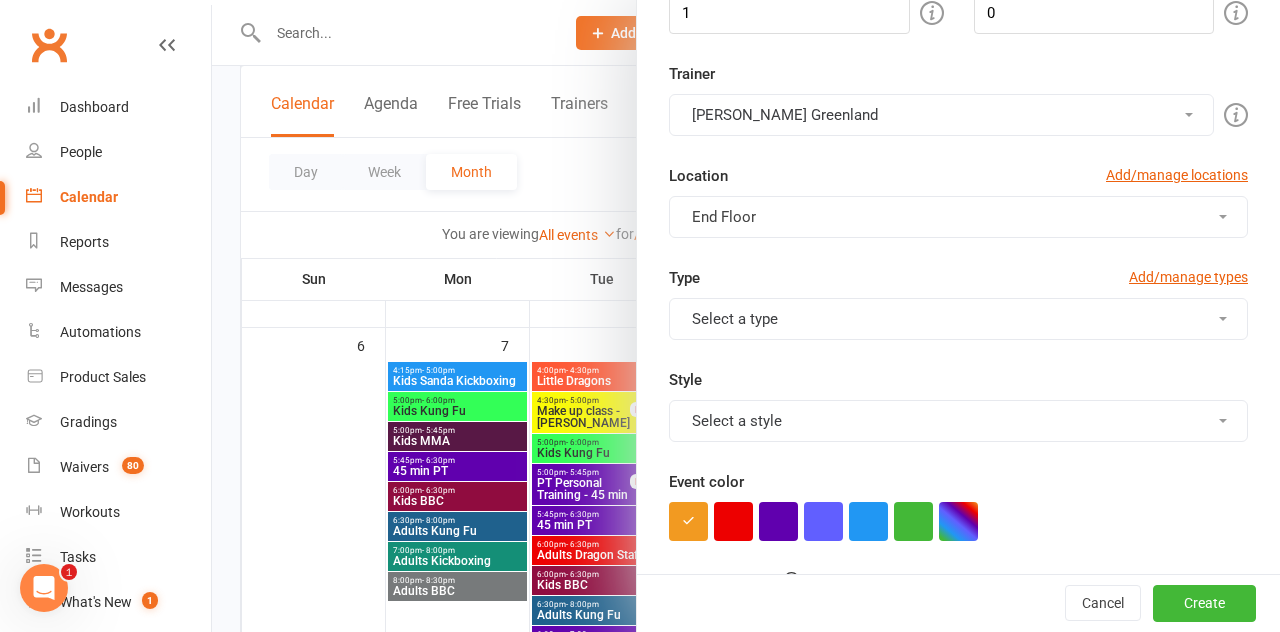scroll, scrollTop: 385, scrollLeft: 0, axis: vertical 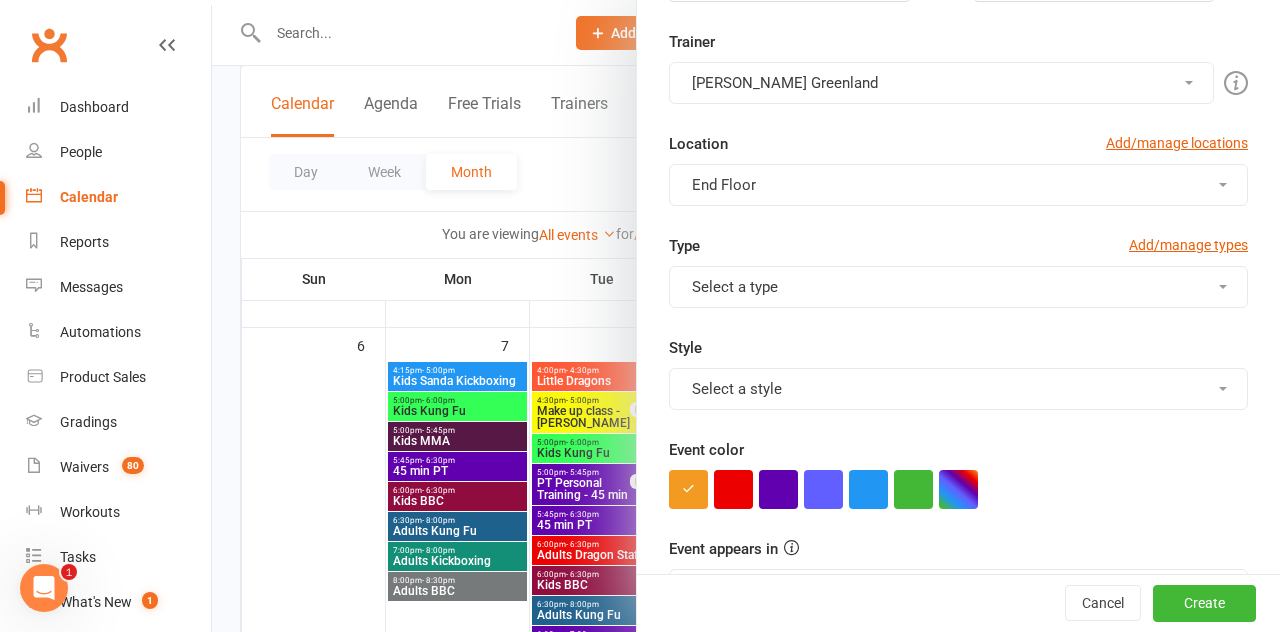 click at bounding box center [778, 489] 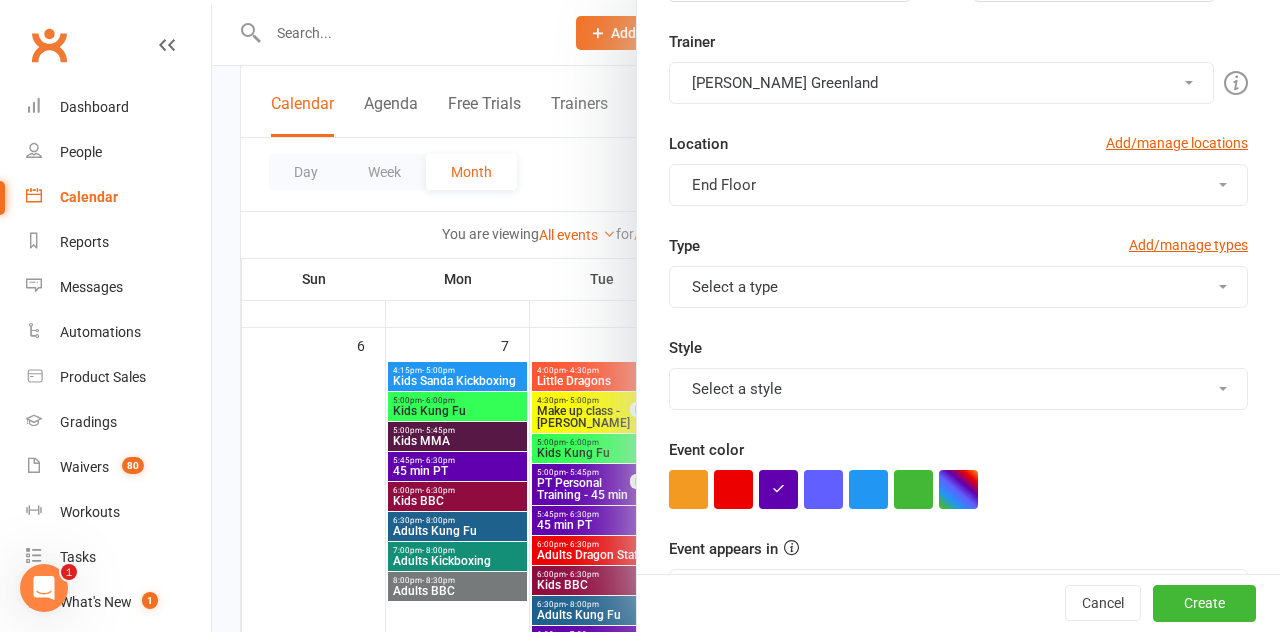 click on "Select a type" at bounding box center (958, 287) 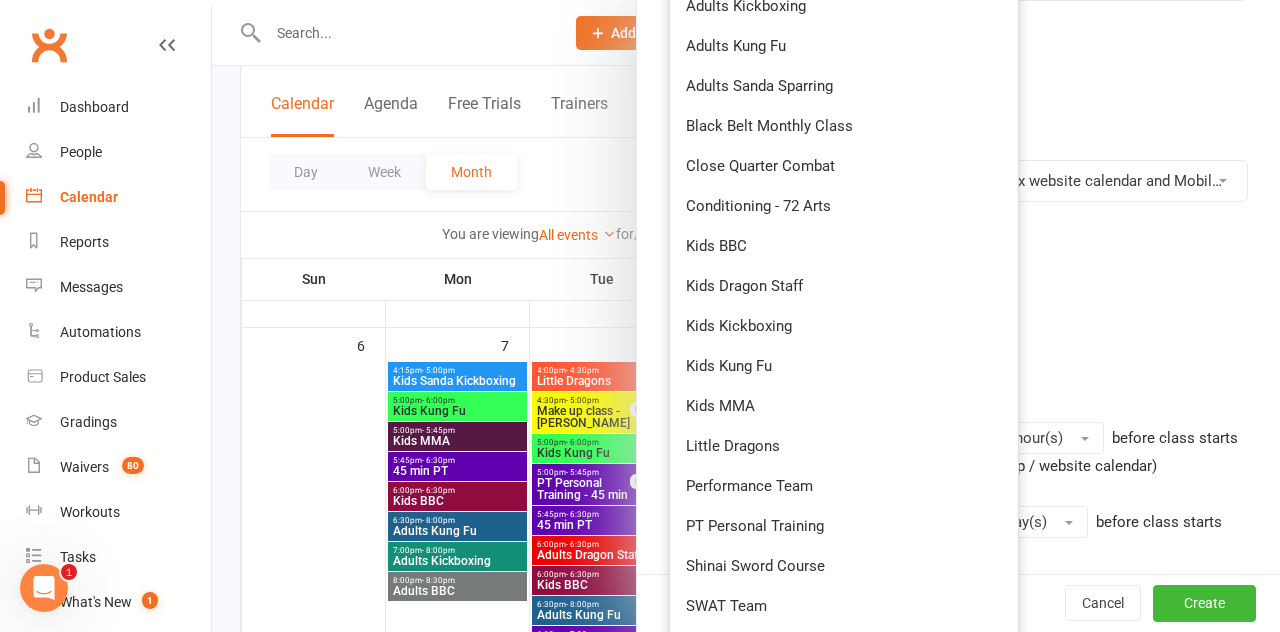 scroll, scrollTop: 808, scrollLeft: 0, axis: vertical 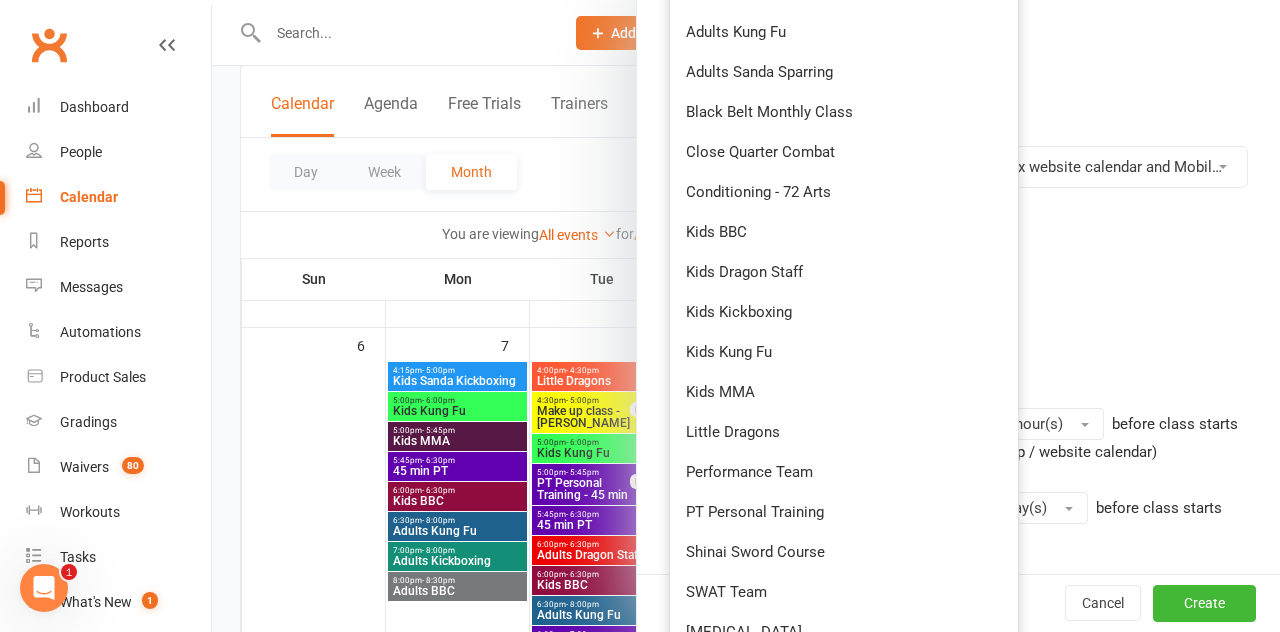 click on "Kids Kickboxing" at bounding box center (844, 312) 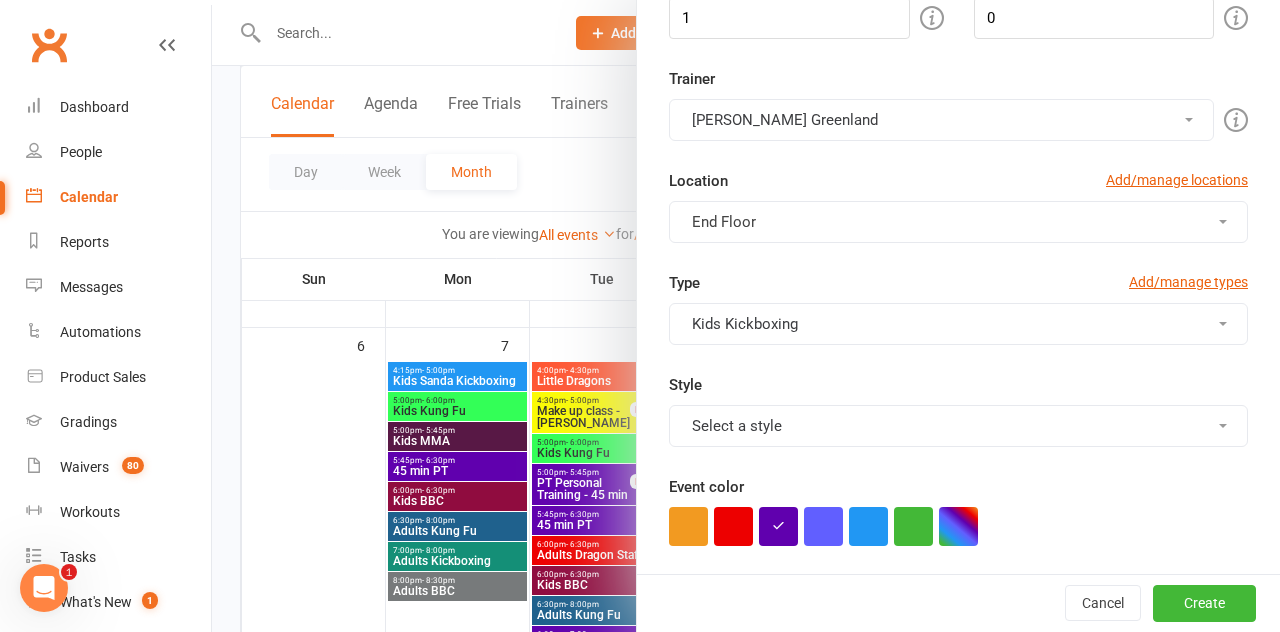 scroll, scrollTop: 369, scrollLeft: 0, axis: vertical 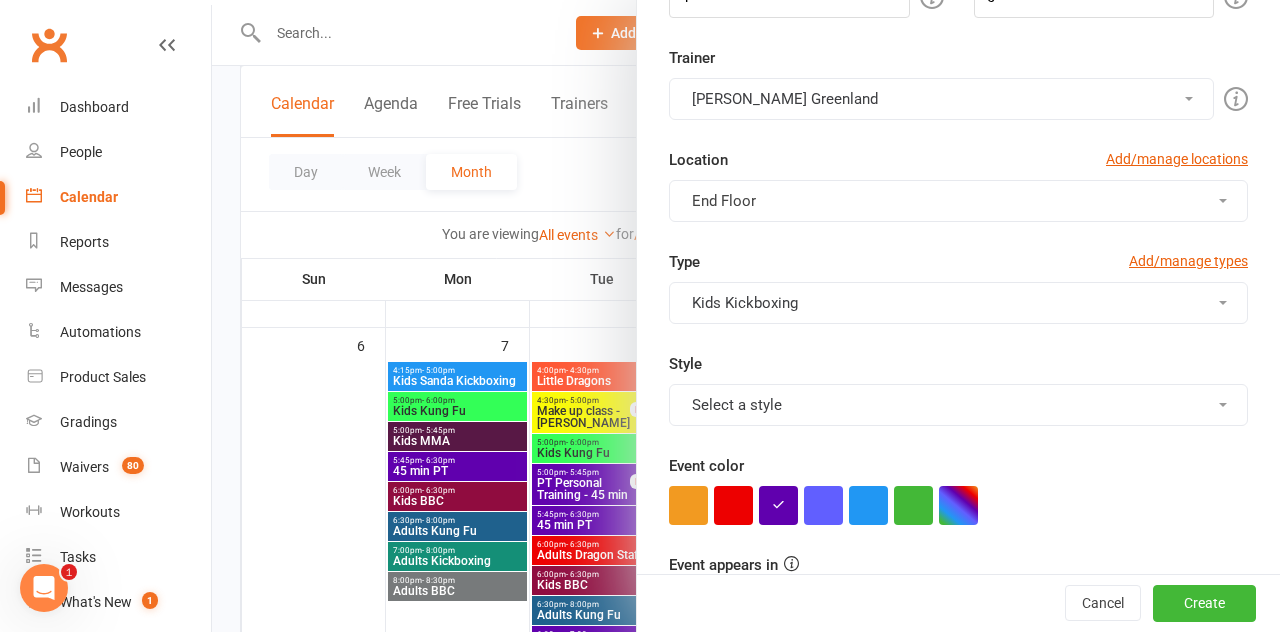 click on "Select a style" at bounding box center (958, 405) 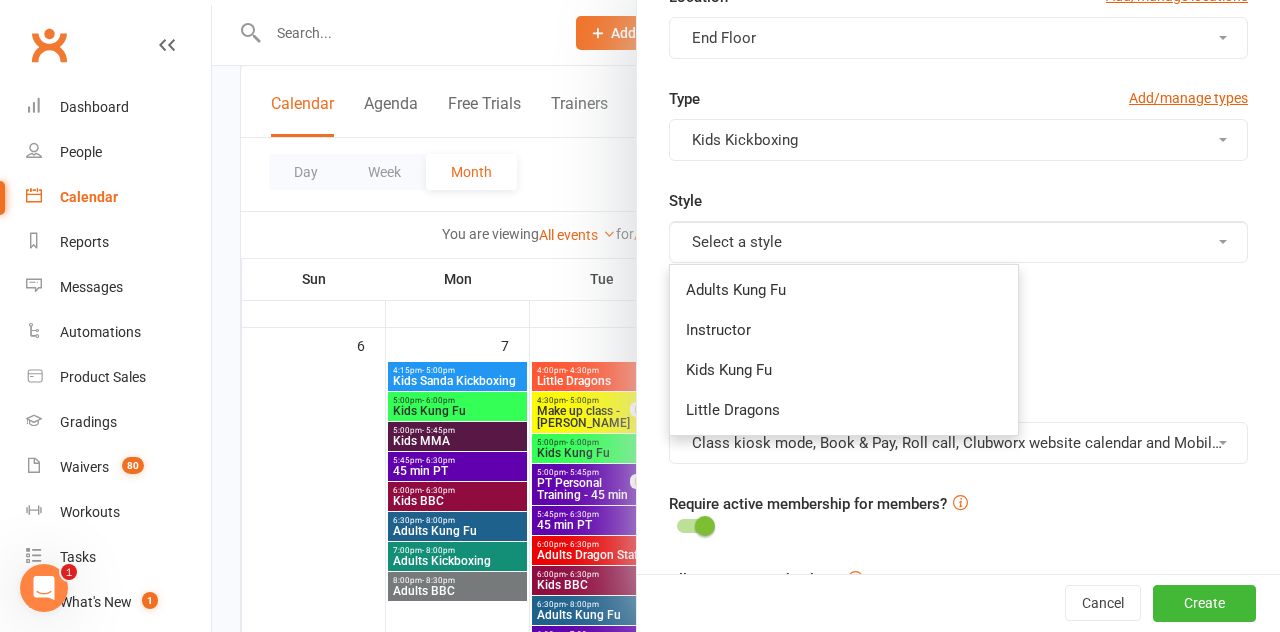 scroll, scrollTop: 533, scrollLeft: 0, axis: vertical 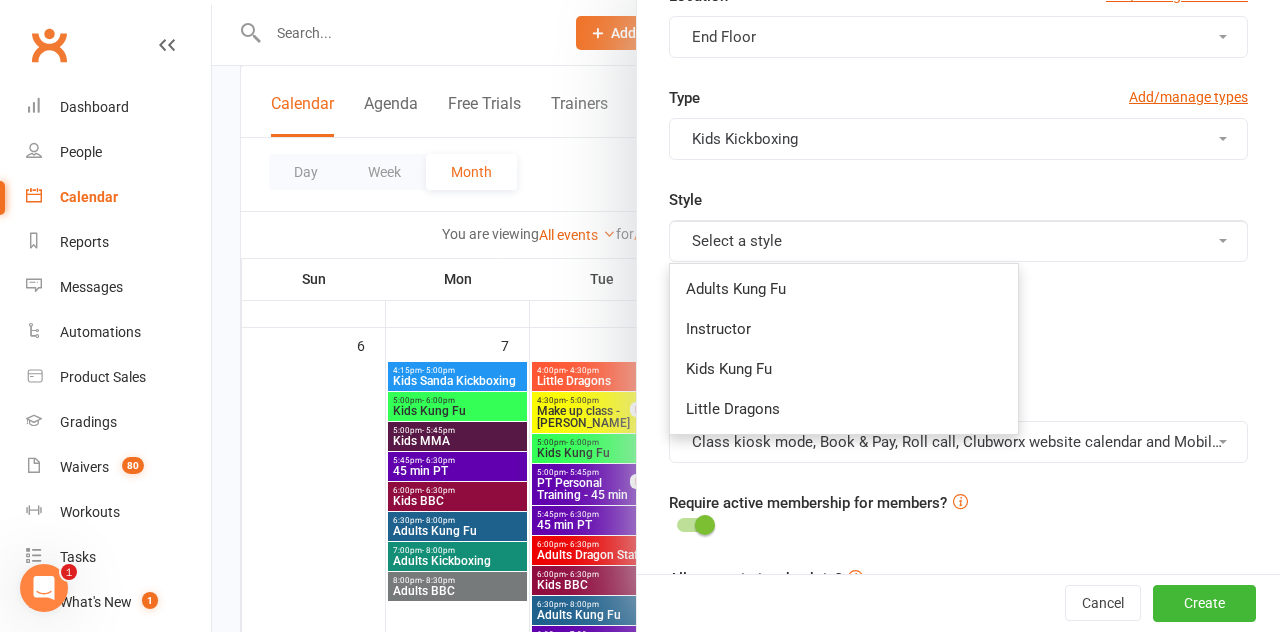 click at bounding box center [958, 341] 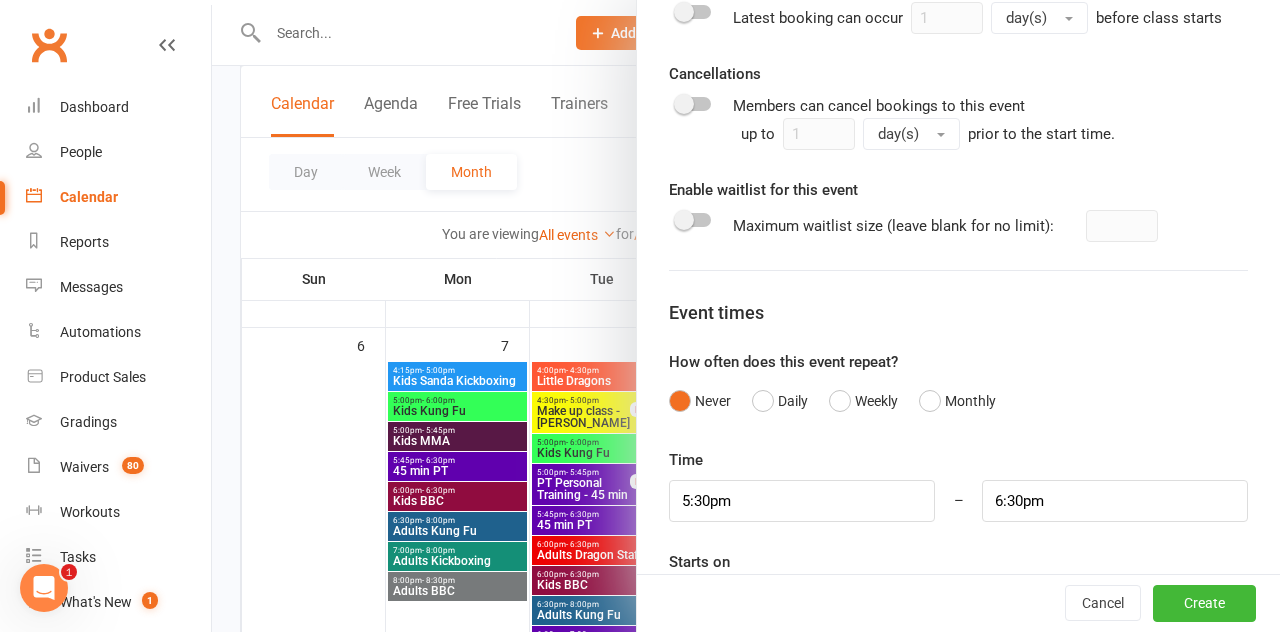 scroll, scrollTop: 1372, scrollLeft: 0, axis: vertical 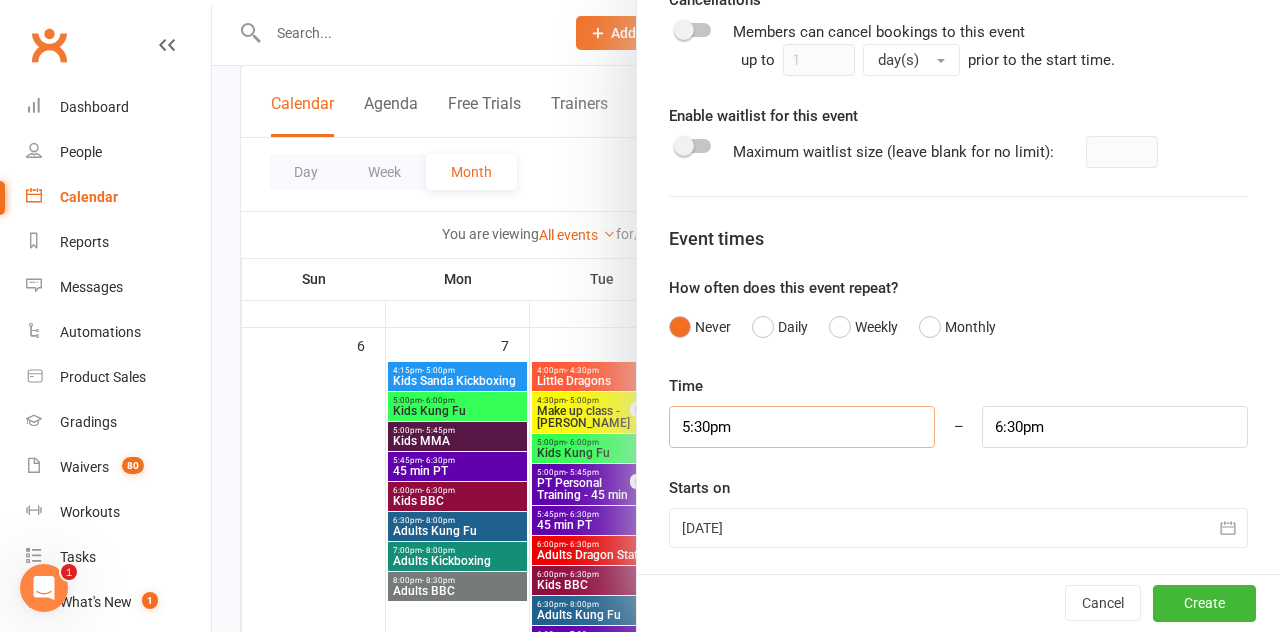click on "5:30pm" at bounding box center (802, 427) 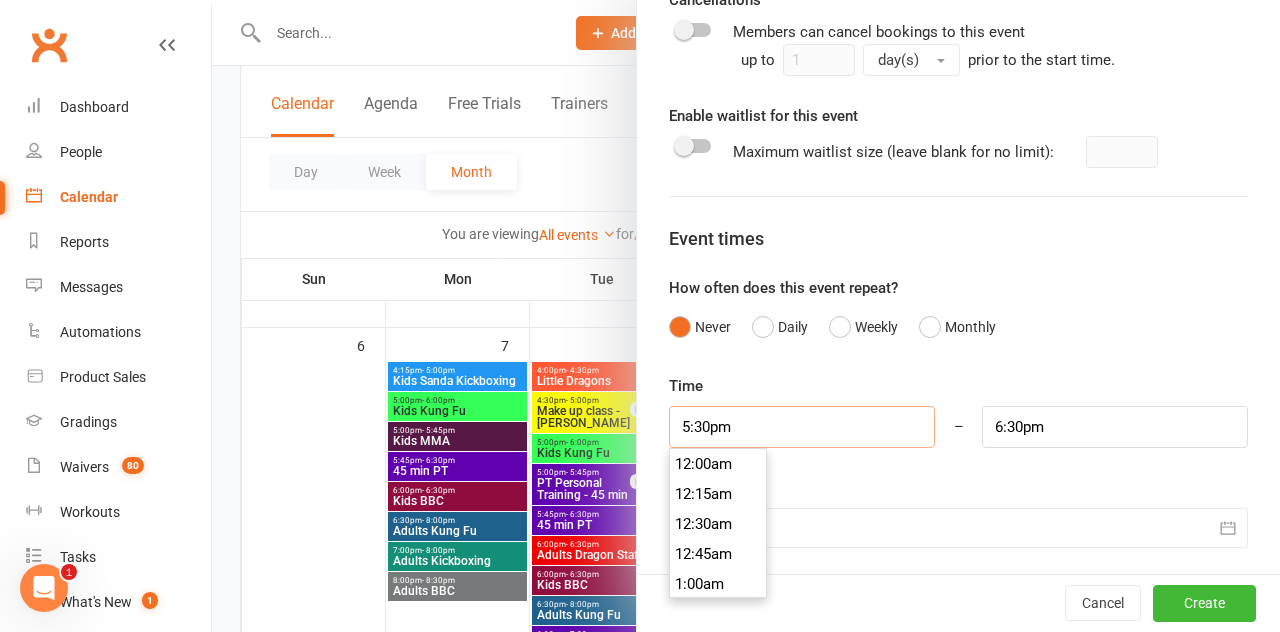 scroll, scrollTop: 2070, scrollLeft: 0, axis: vertical 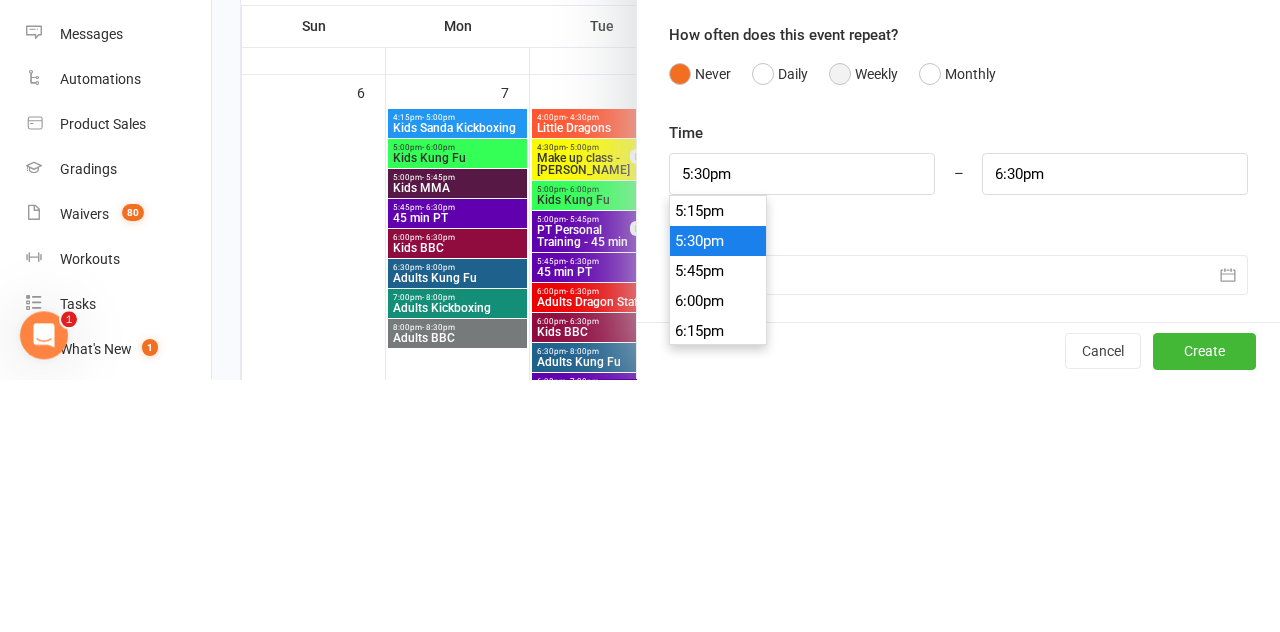 click on "Weekly" at bounding box center [863, 327] 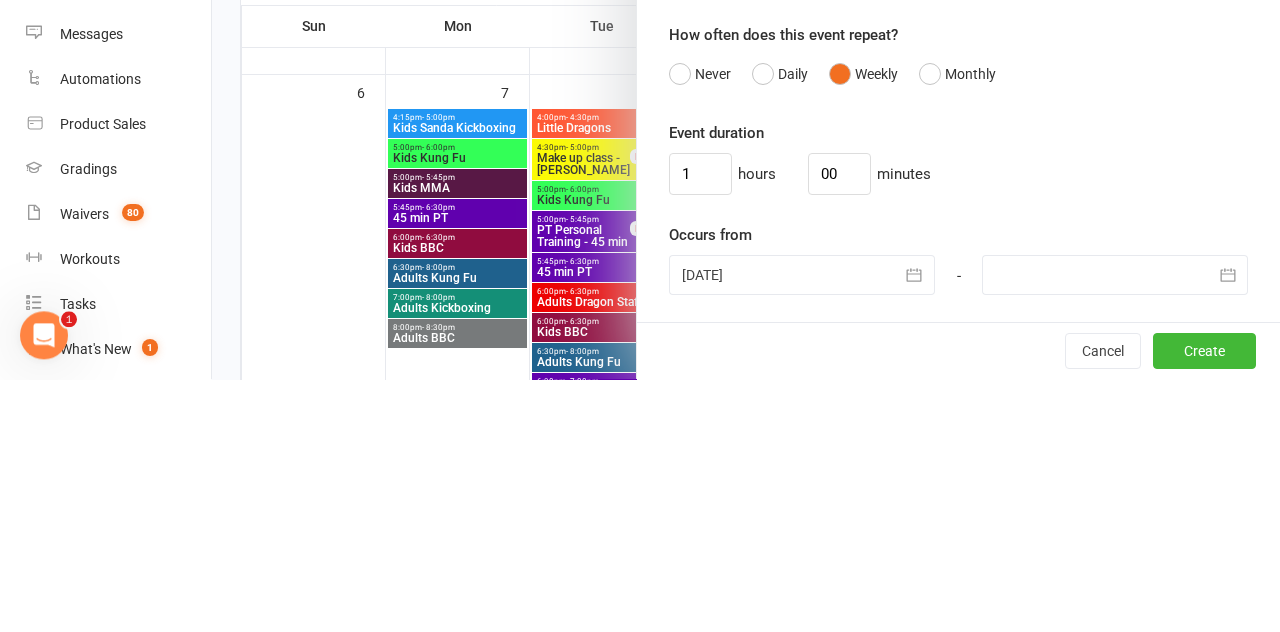 scroll, scrollTop: 608, scrollLeft: 0, axis: vertical 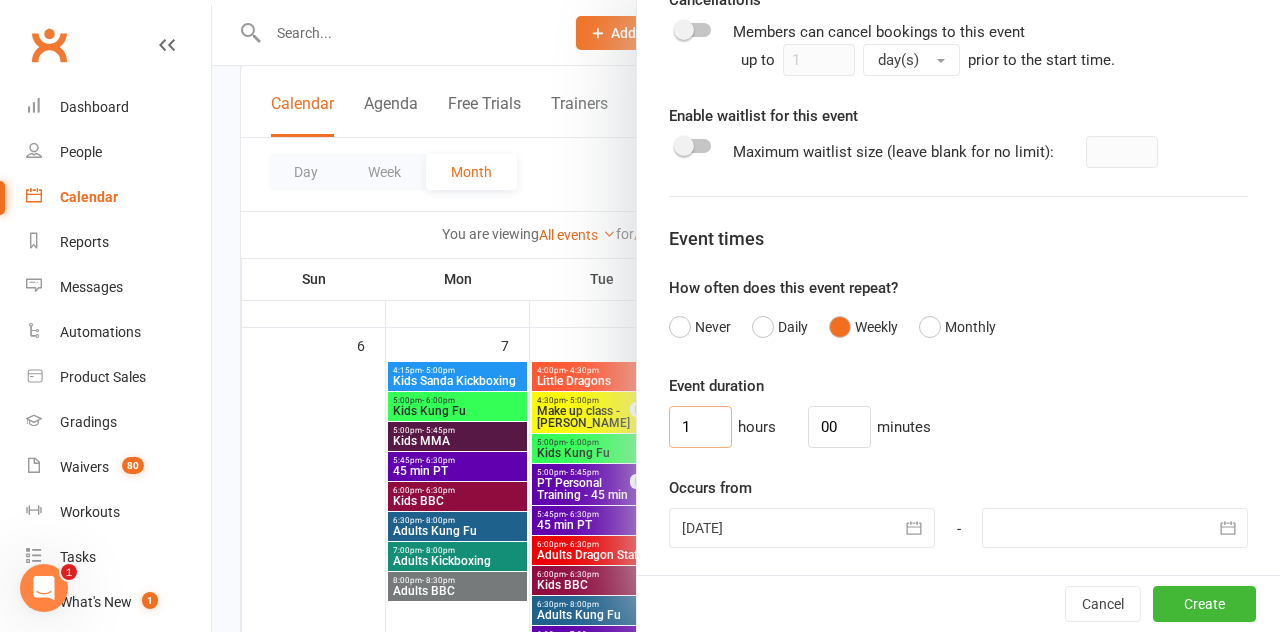 click on "1" at bounding box center (700, 427) 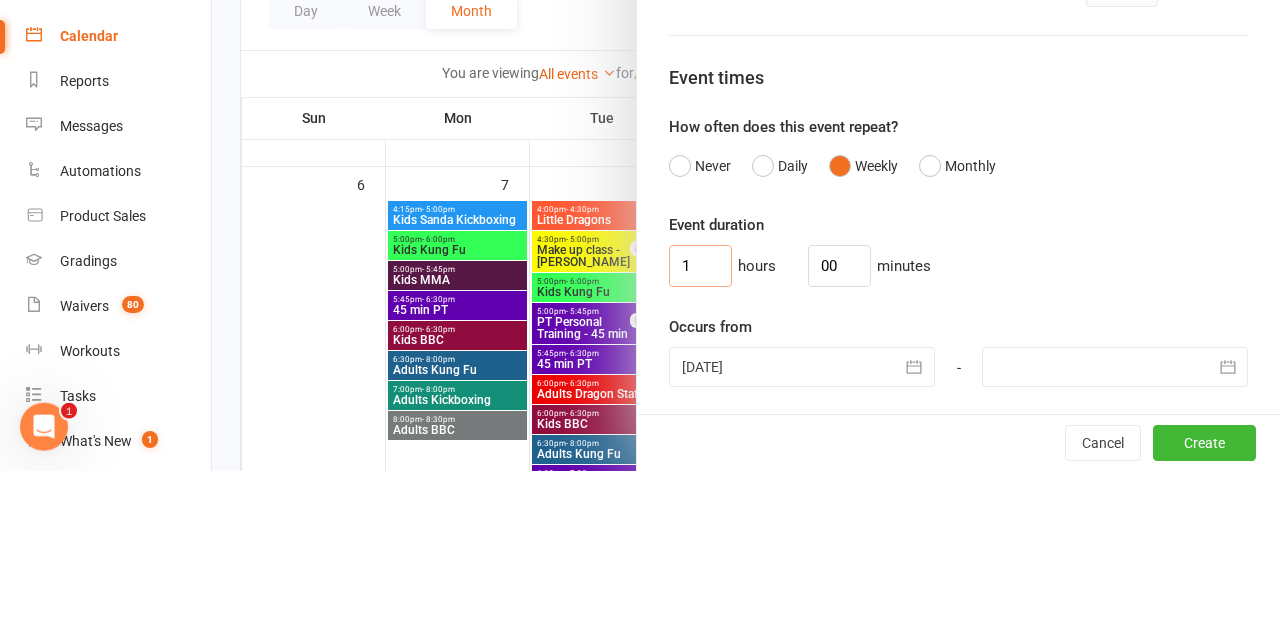 scroll, scrollTop: 608, scrollLeft: 0, axis: vertical 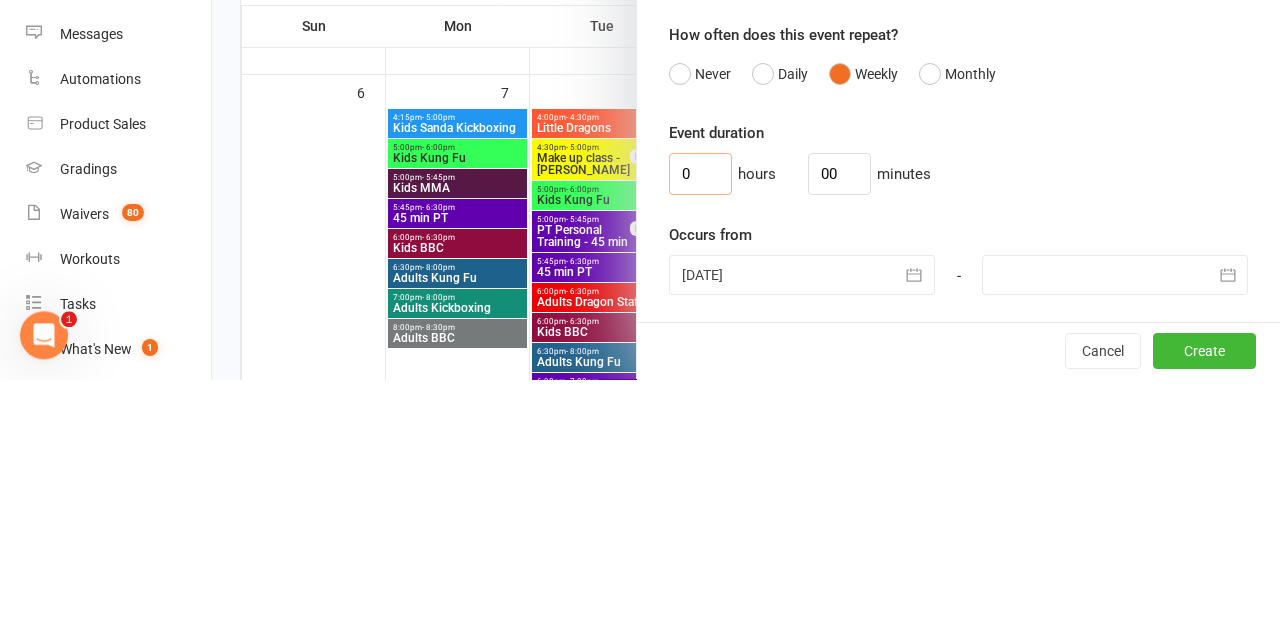 type on "0" 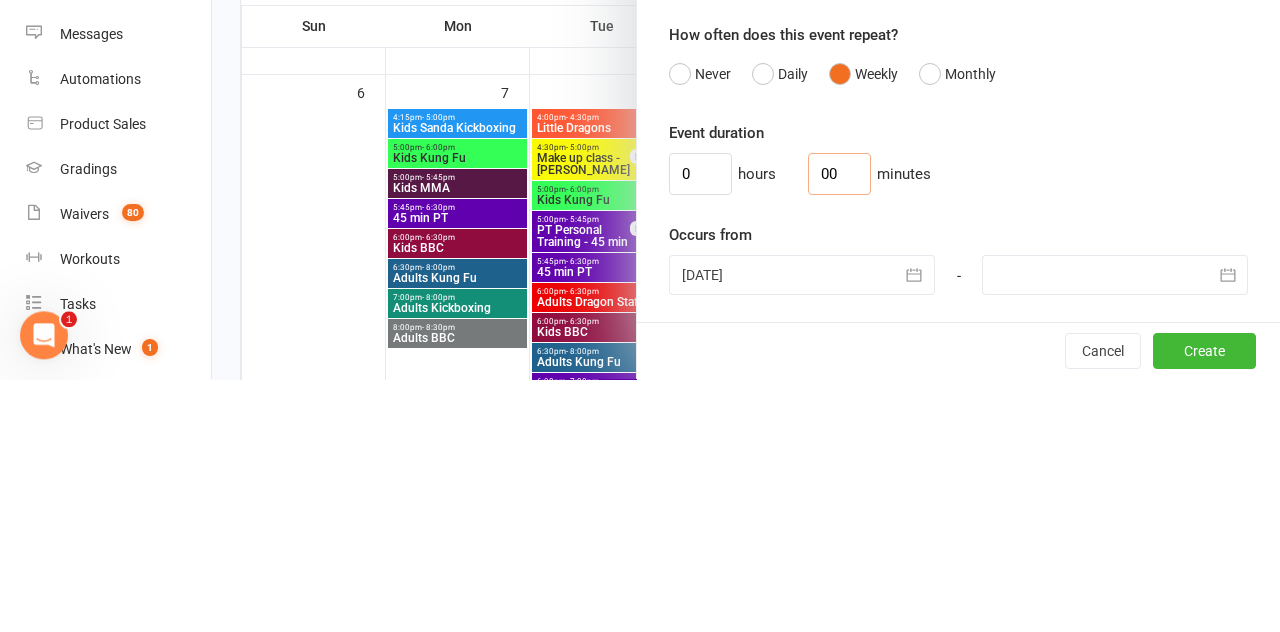 click on "00" at bounding box center (839, 427) 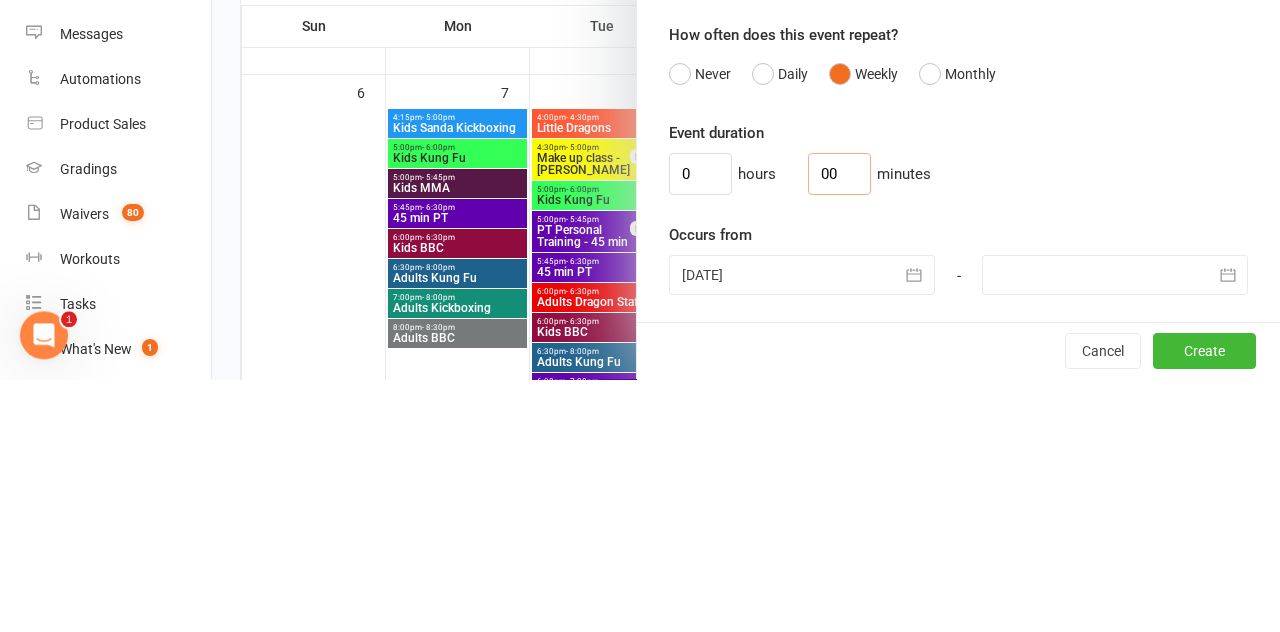 type on "0" 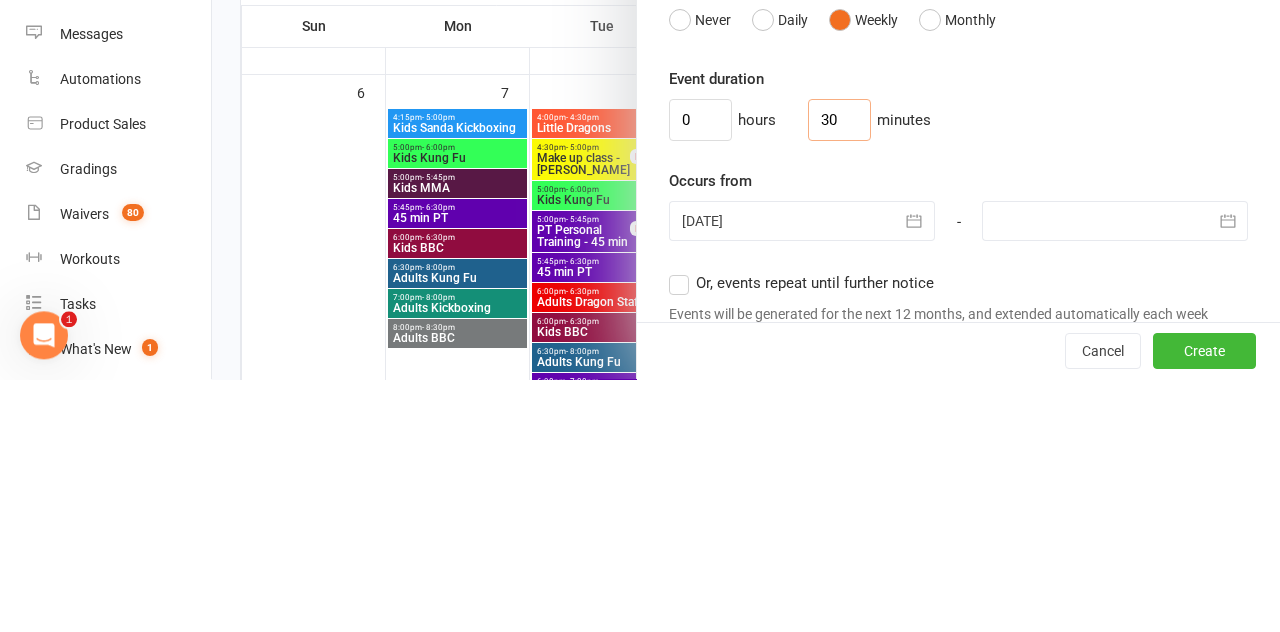 scroll, scrollTop: 1497, scrollLeft: 0, axis: vertical 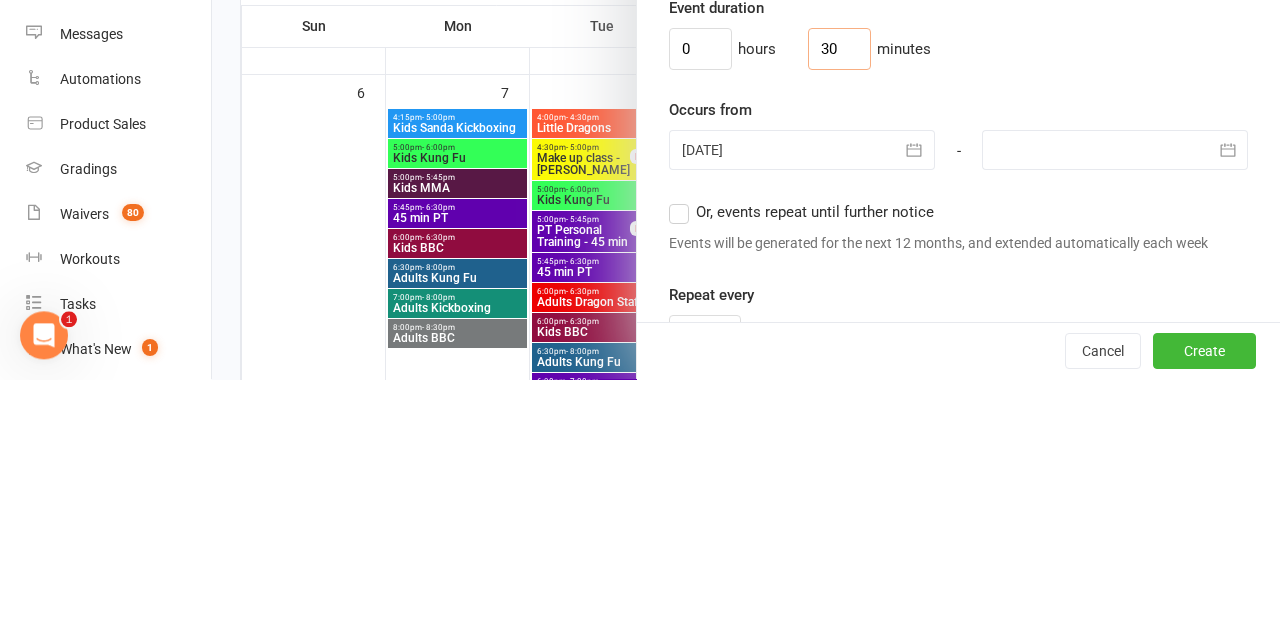 type on "30" 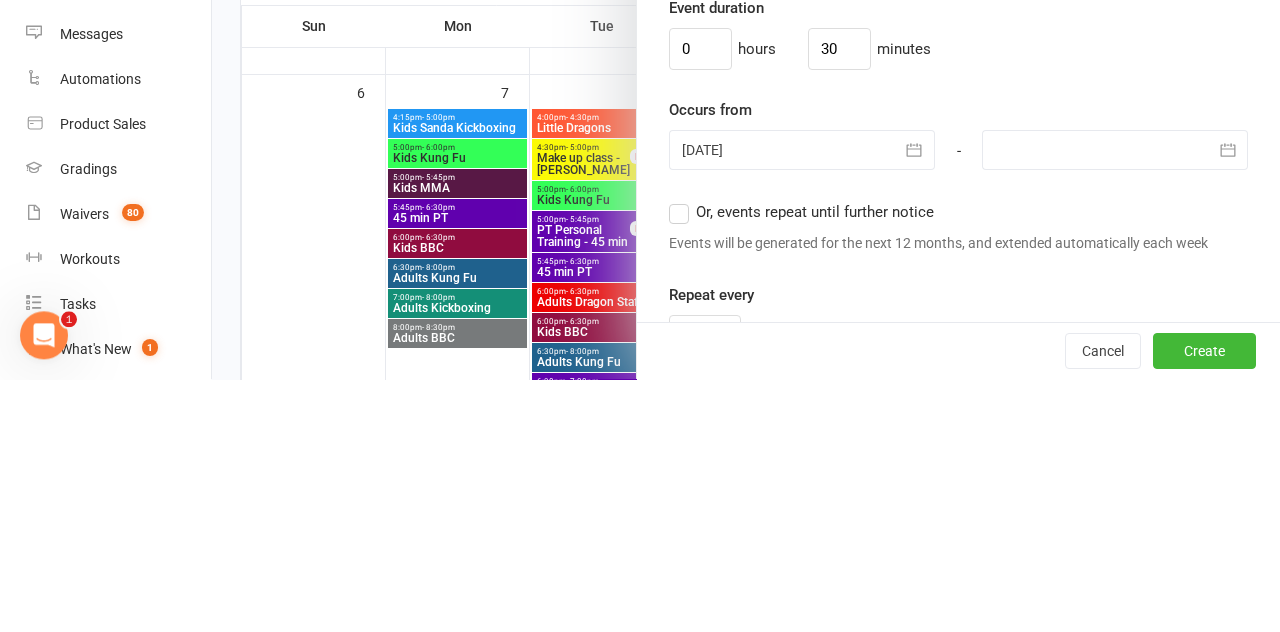 click at bounding box center (802, 403) 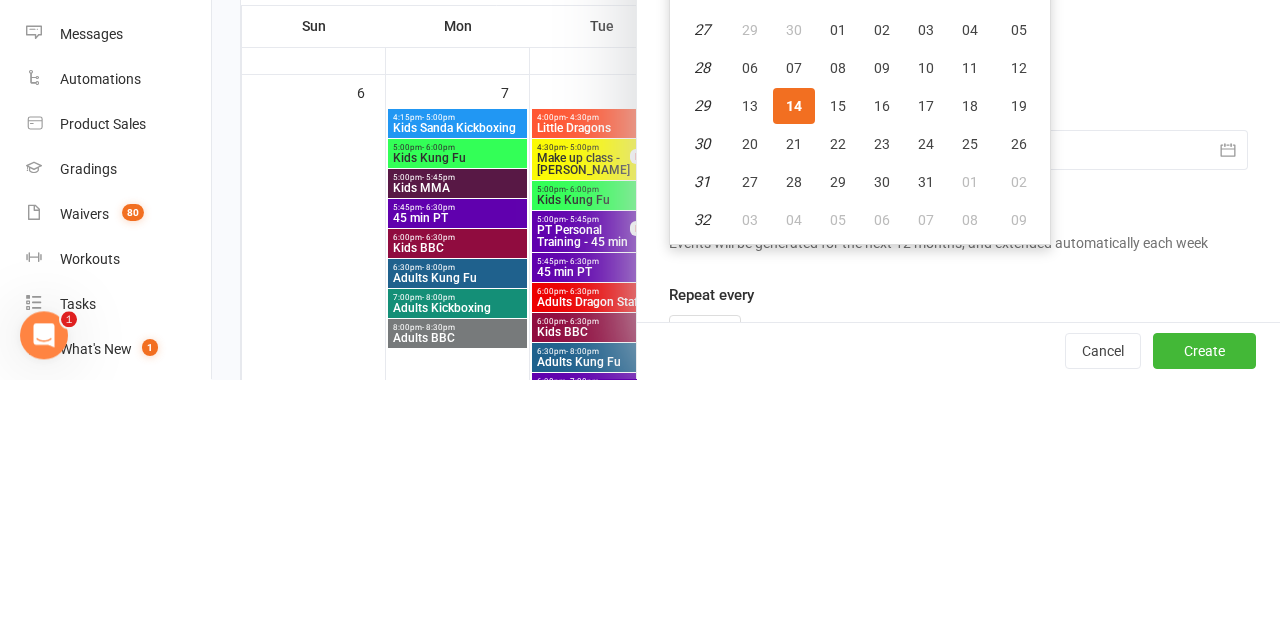 scroll, scrollTop: 608, scrollLeft: 0, axis: vertical 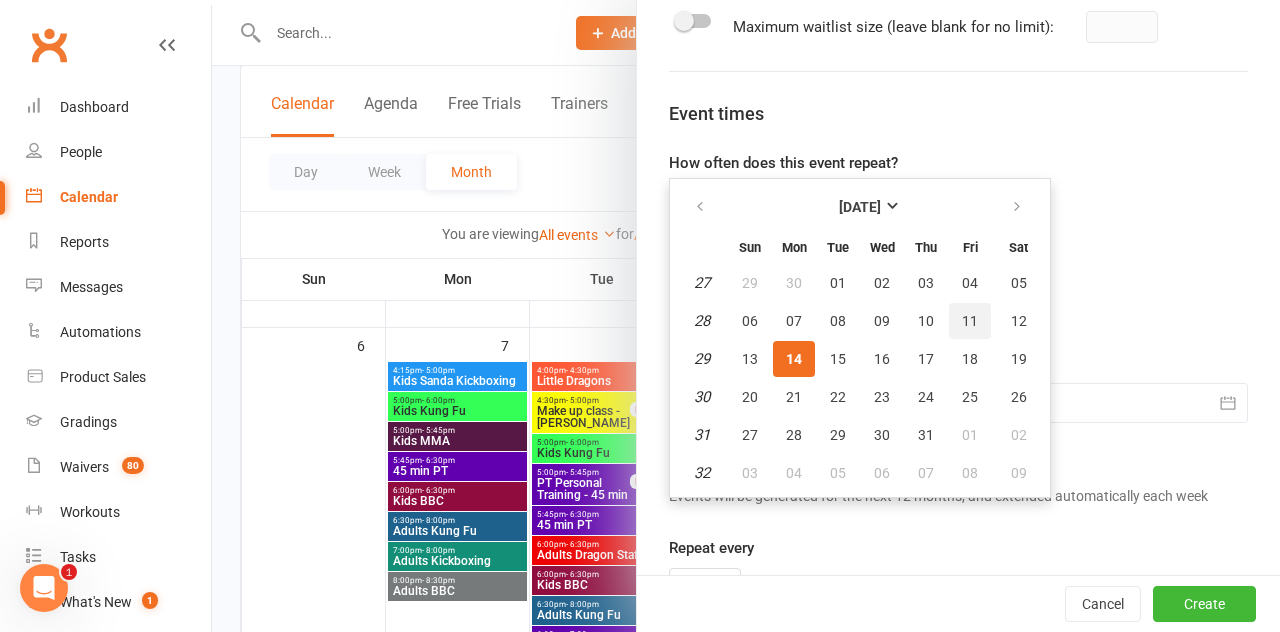 click on "11" at bounding box center [970, 321] 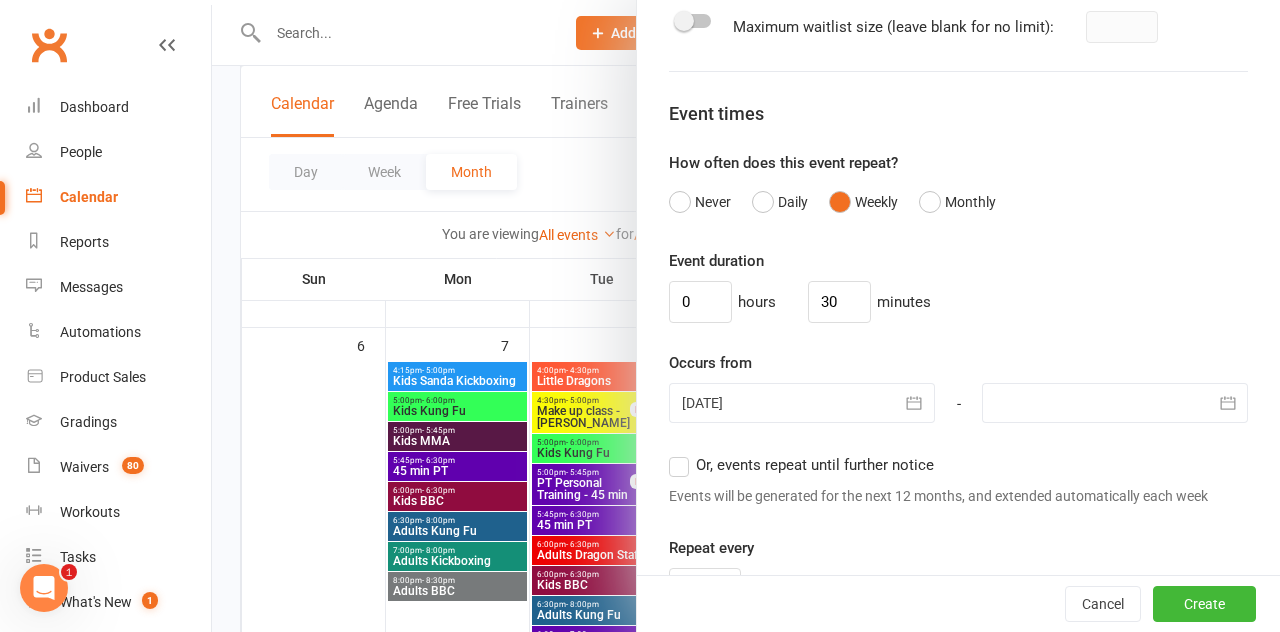 click at bounding box center (802, 403) 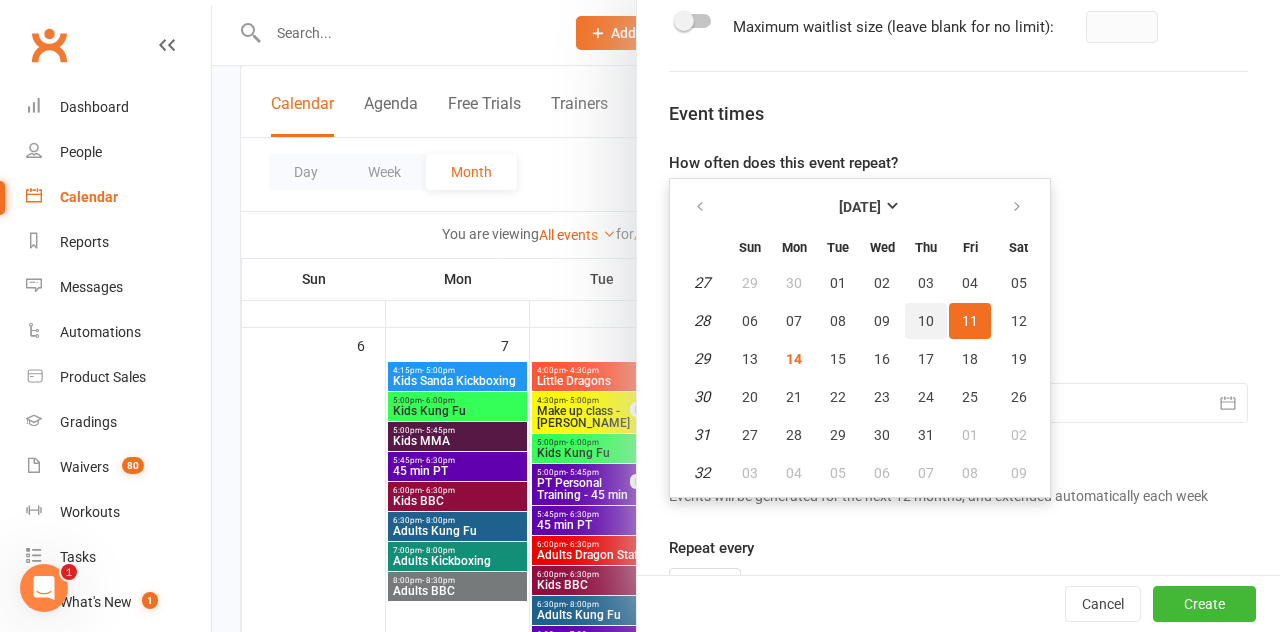 click on "10" at bounding box center [926, 321] 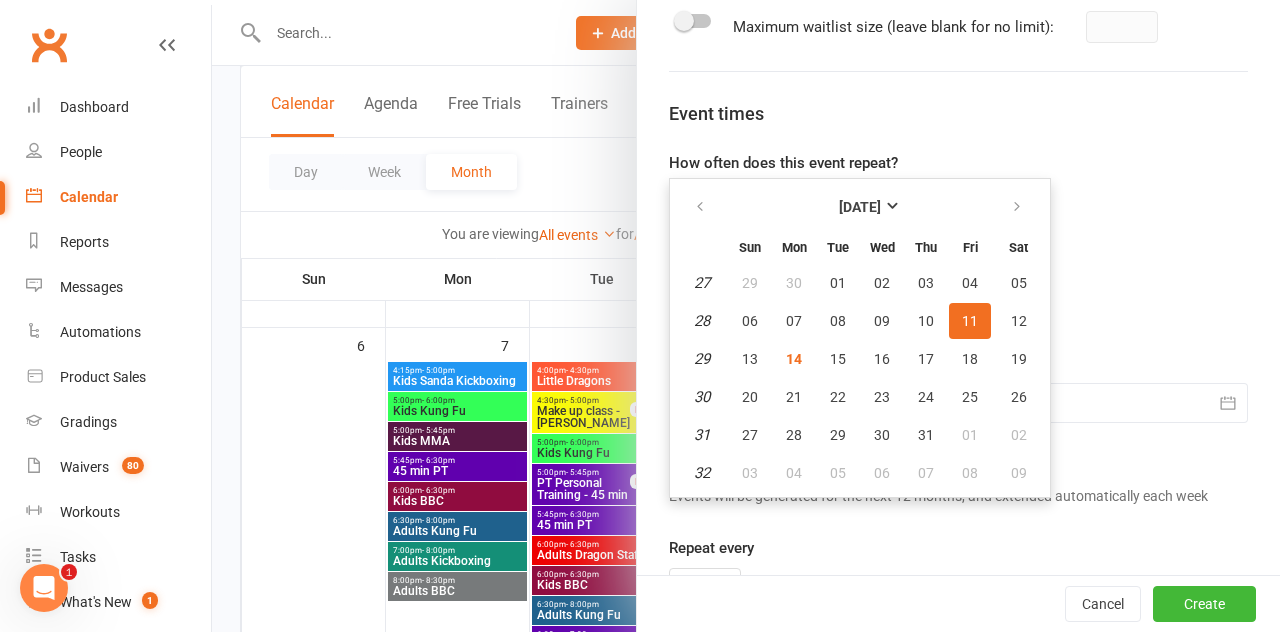type on "[DATE]" 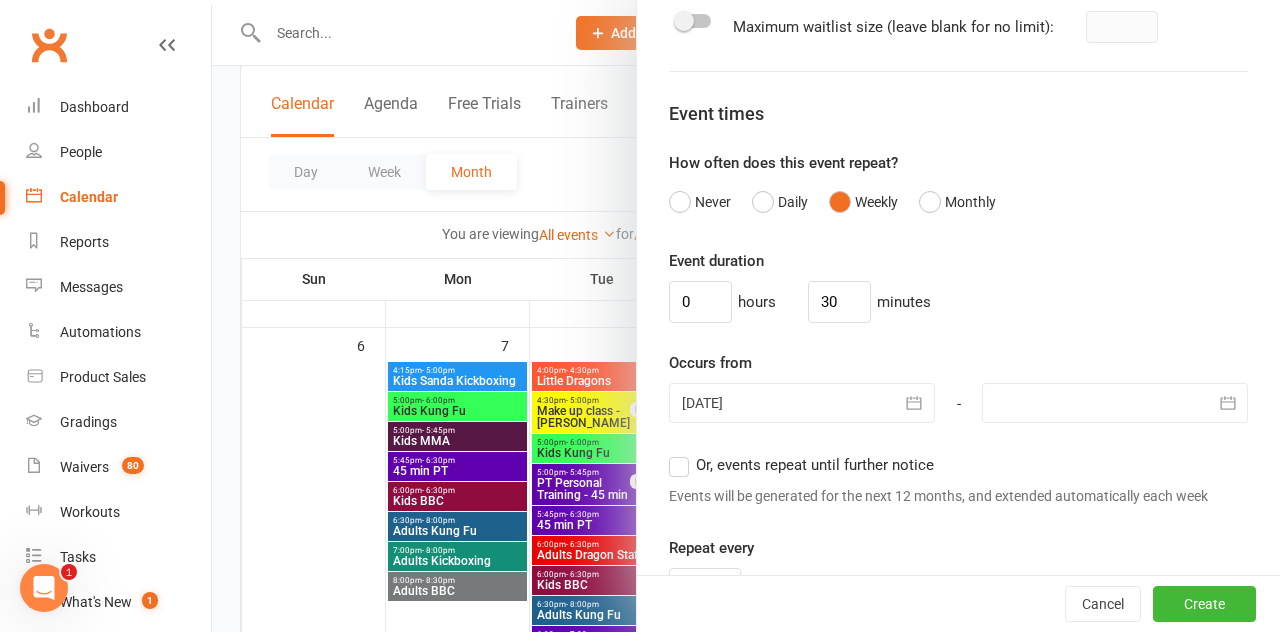 click at bounding box center (1228, 403) 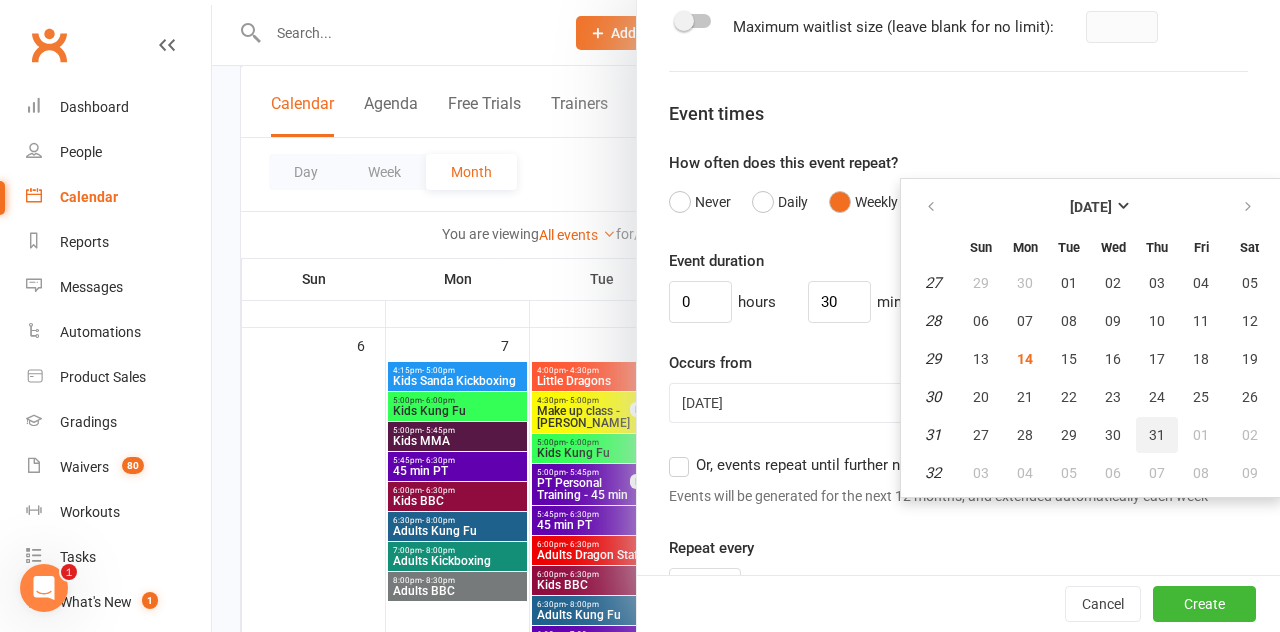 click on "31" at bounding box center [1157, 435] 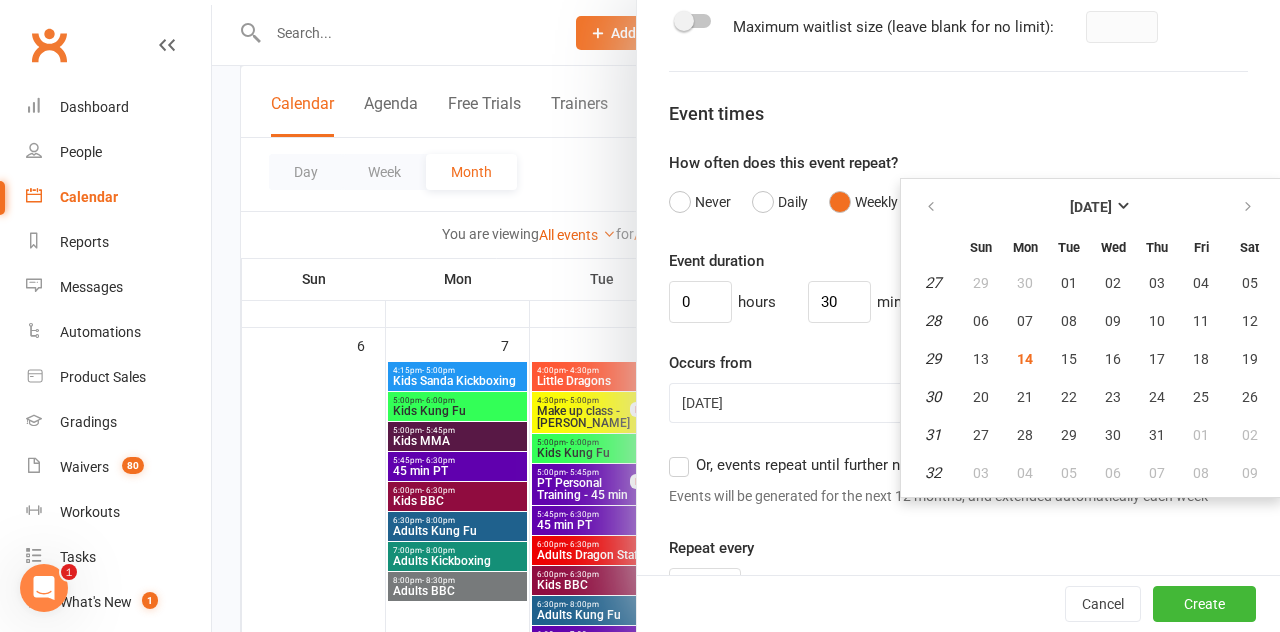 type on "[DATE]" 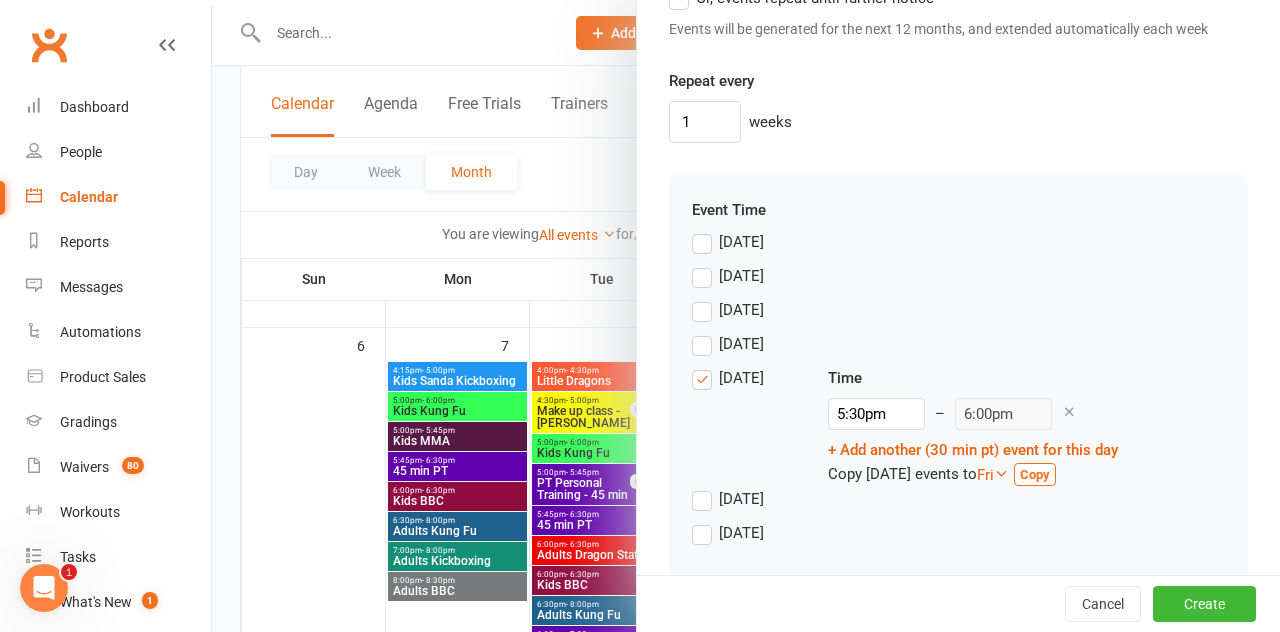 scroll, scrollTop: 1967, scrollLeft: 0, axis: vertical 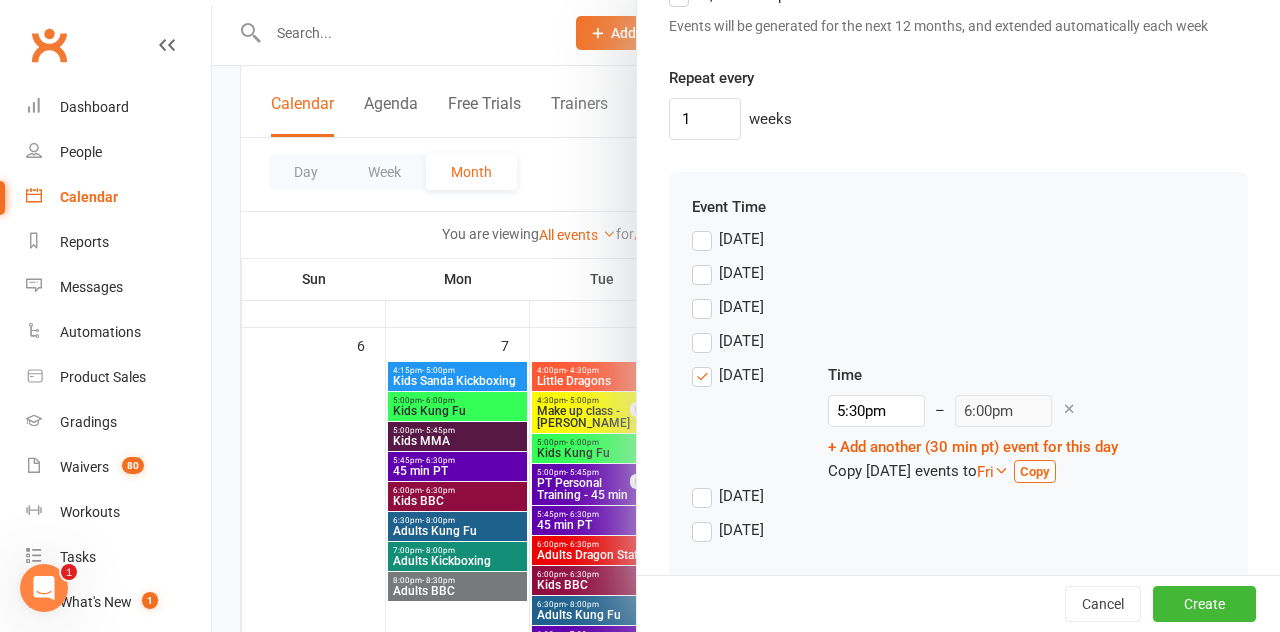 click on "[DATE]" at bounding box center (728, 496) 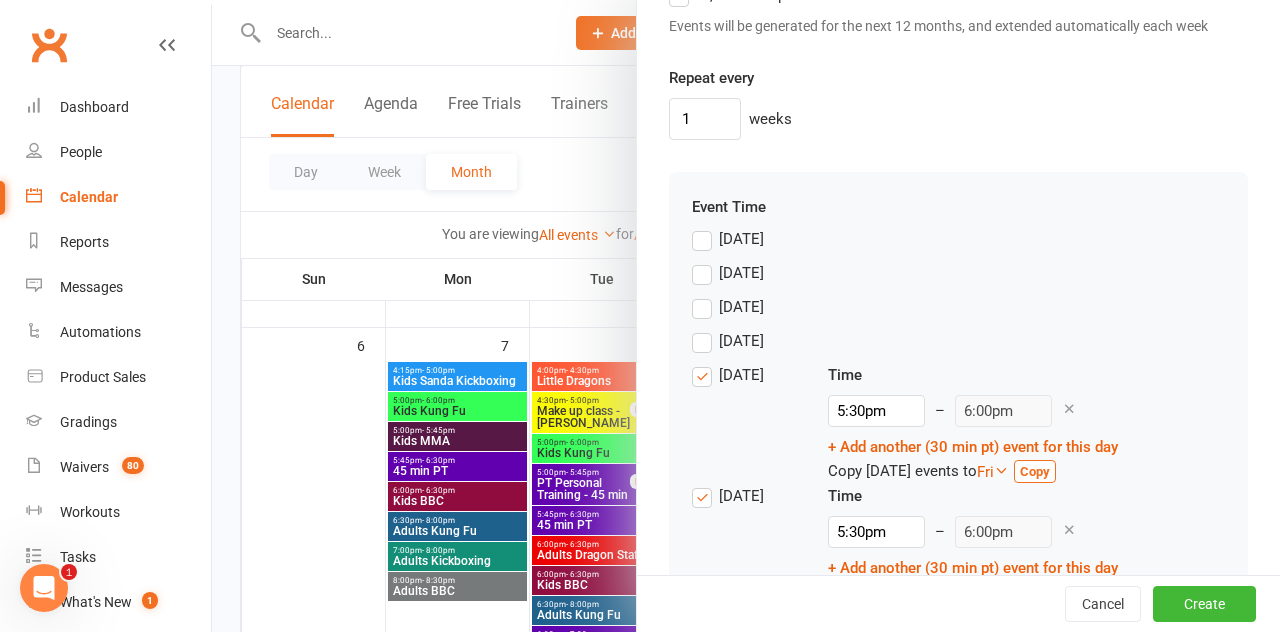 click on "[DATE]" at bounding box center [728, 375] 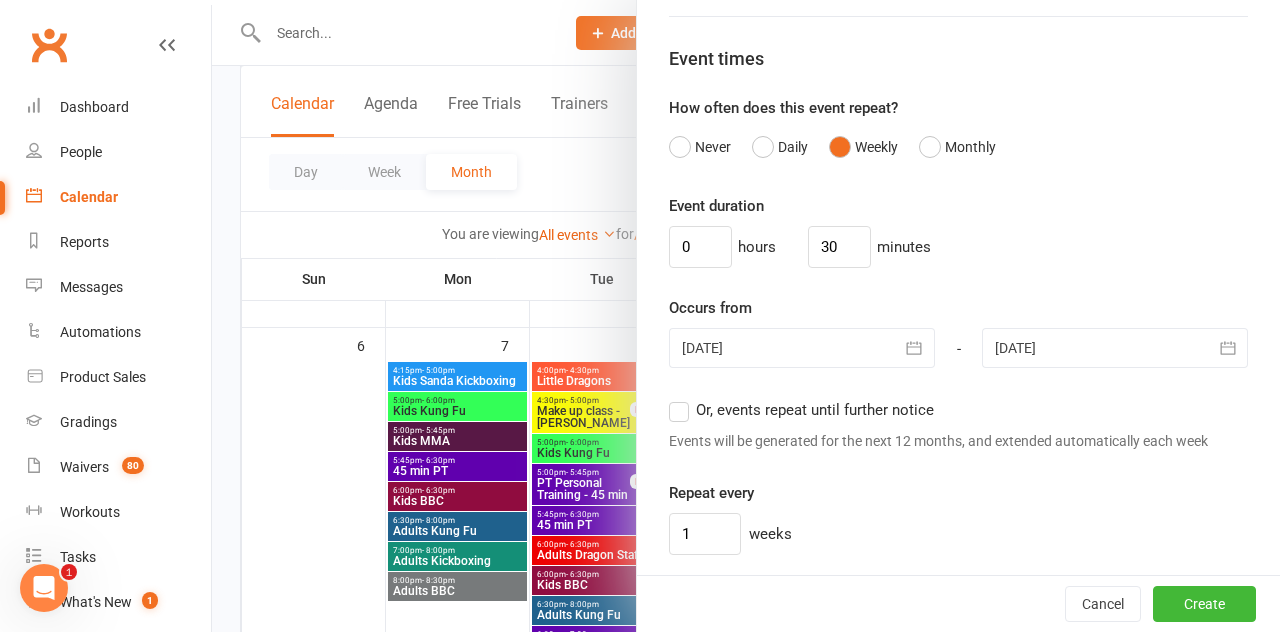 scroll, scrollTop: 1550, scrollLeft: 0, axis: vertical 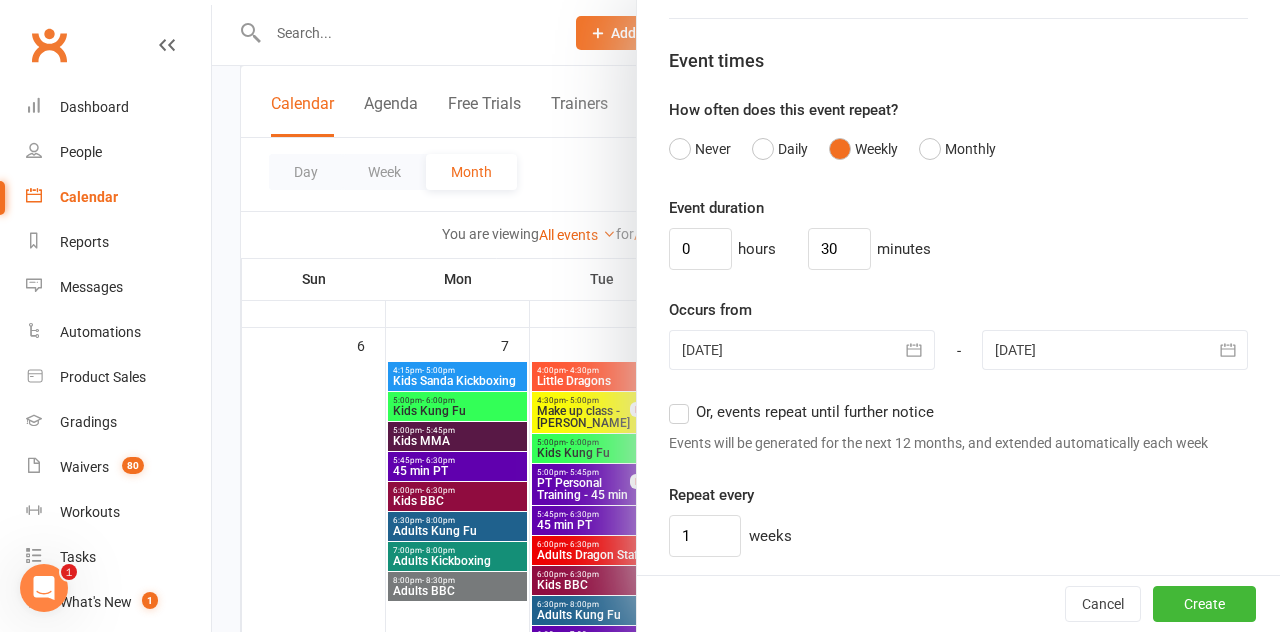 click 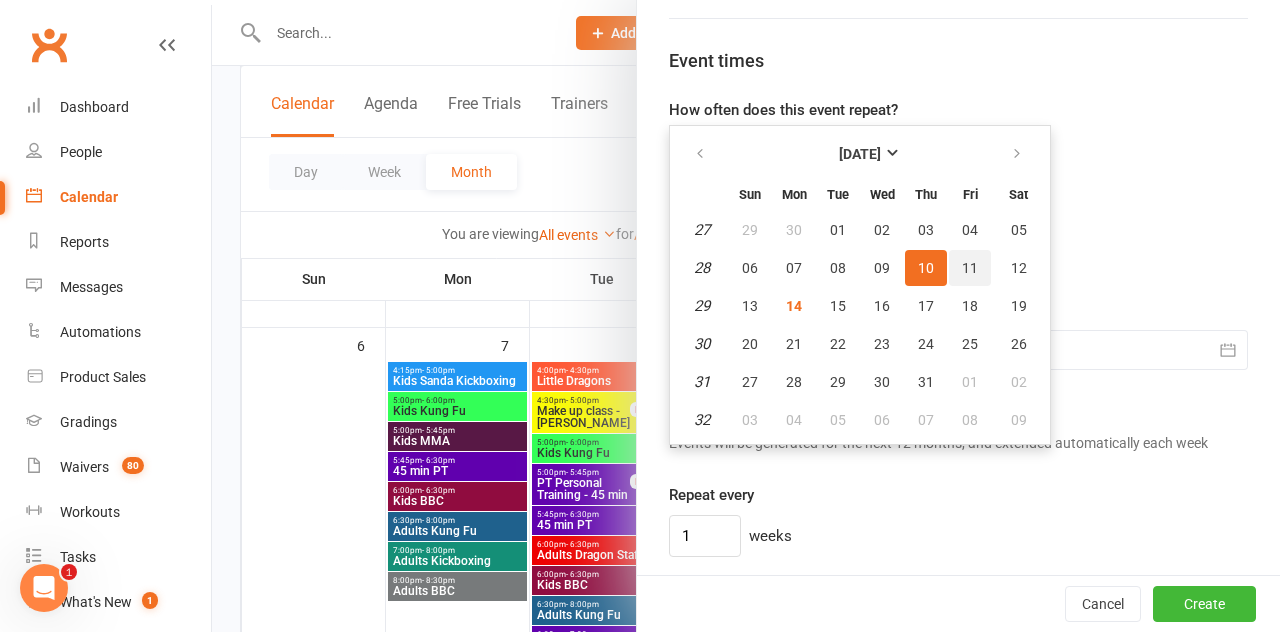 click on "11" at bounding box center [970, 268] 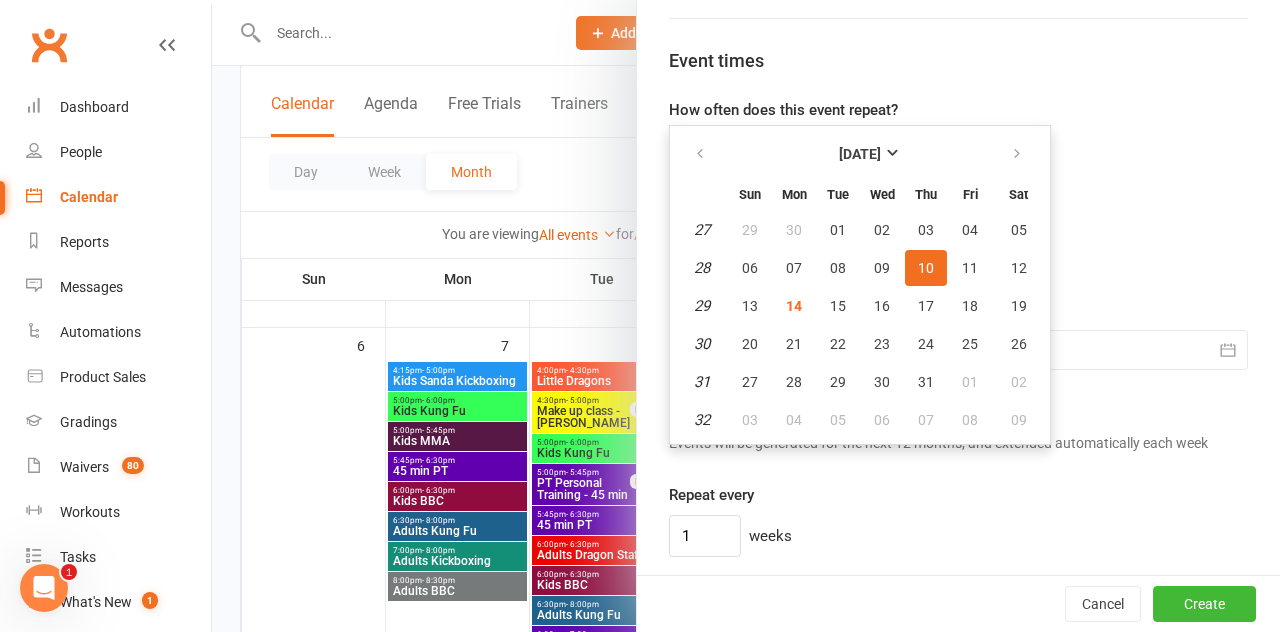 type on "[DATE]" 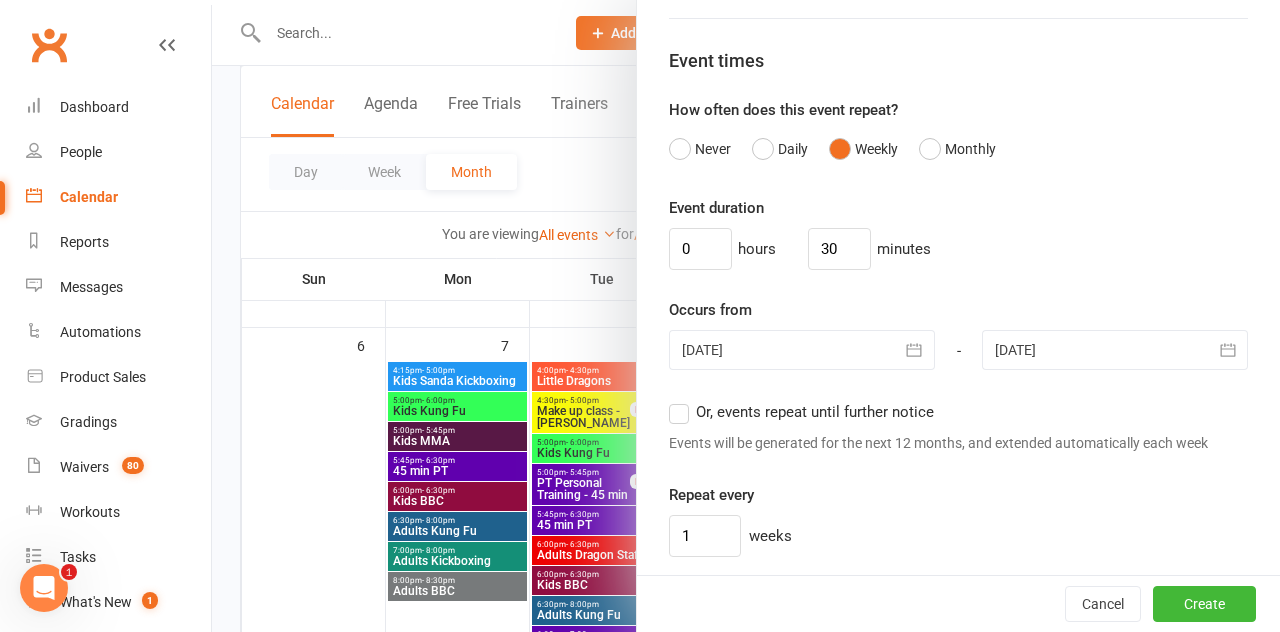 click at bounding box center [1115, 350] 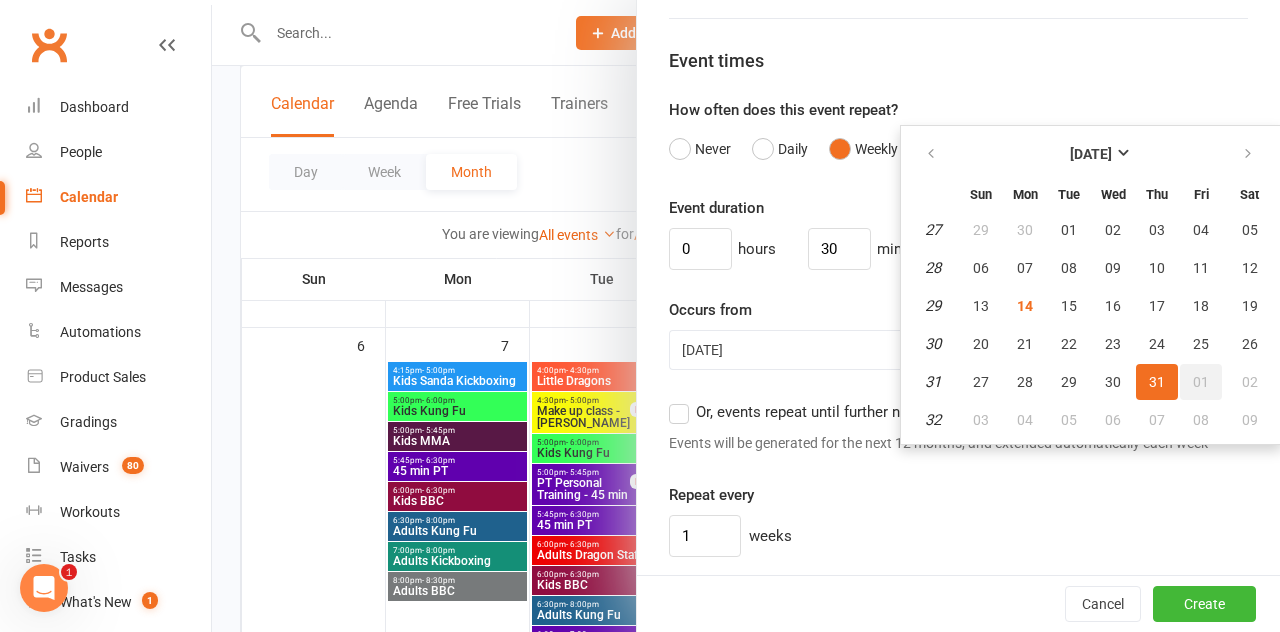 click on "01" at bounding box center (1201, 382) 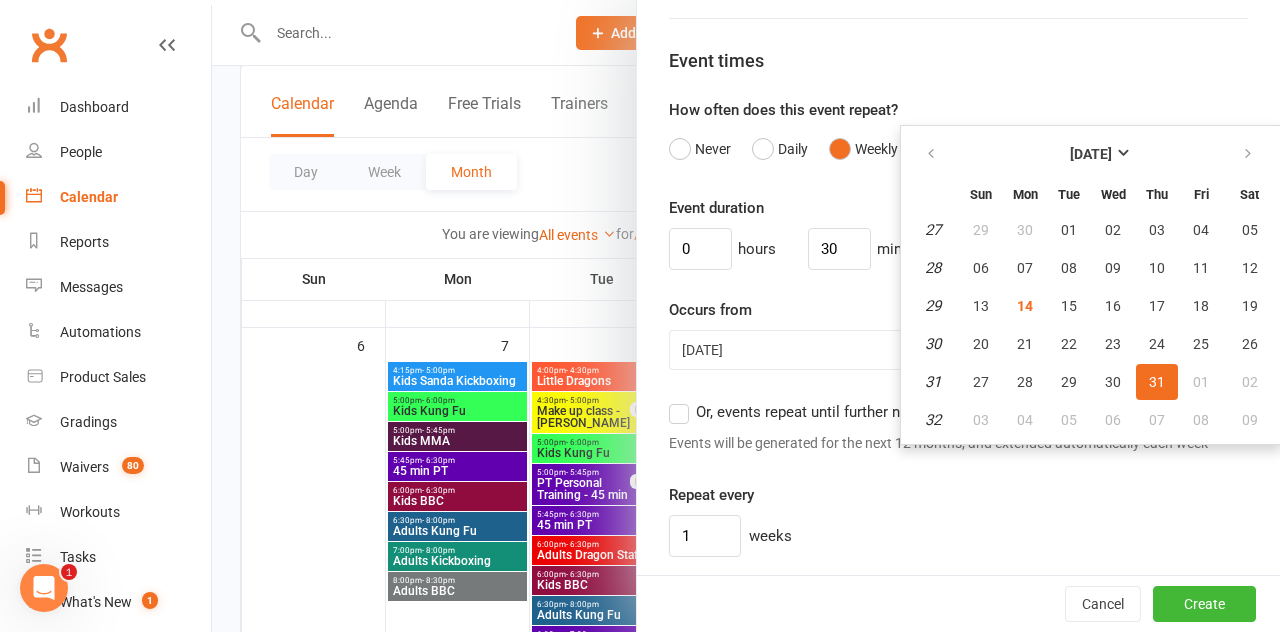 type on "[DATE]" 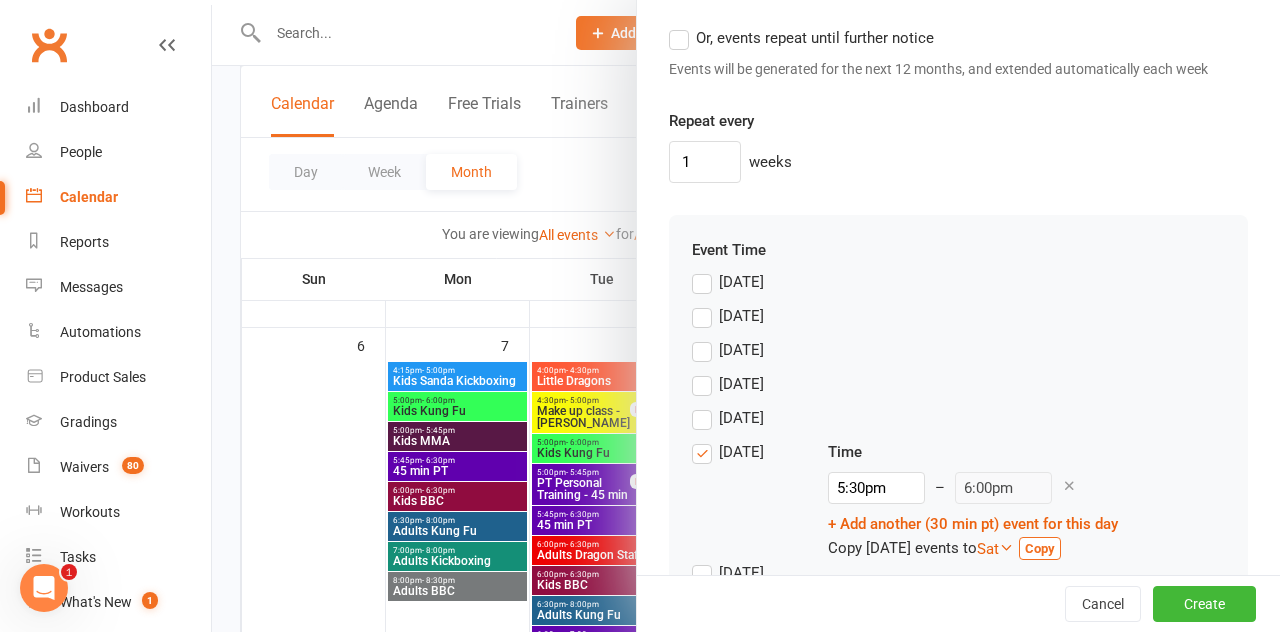 scroll, scrollTop: 1991, scrollLeft: 0, axis: vertical 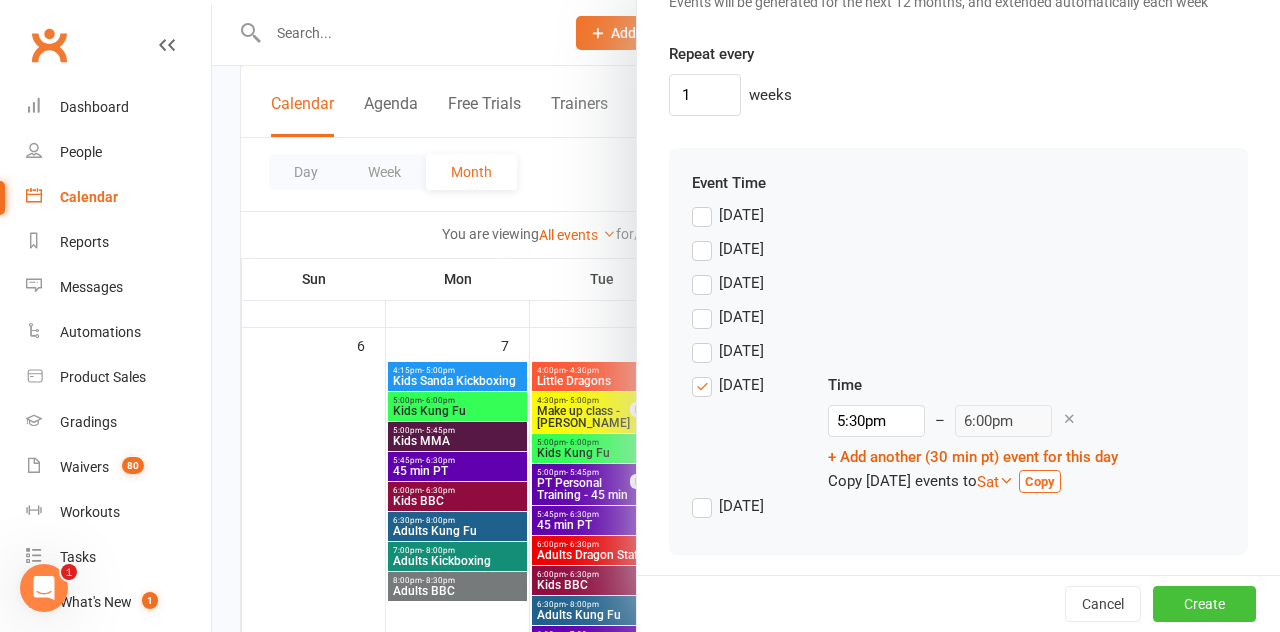 click on "Create" at bounding box center [1204, 604] 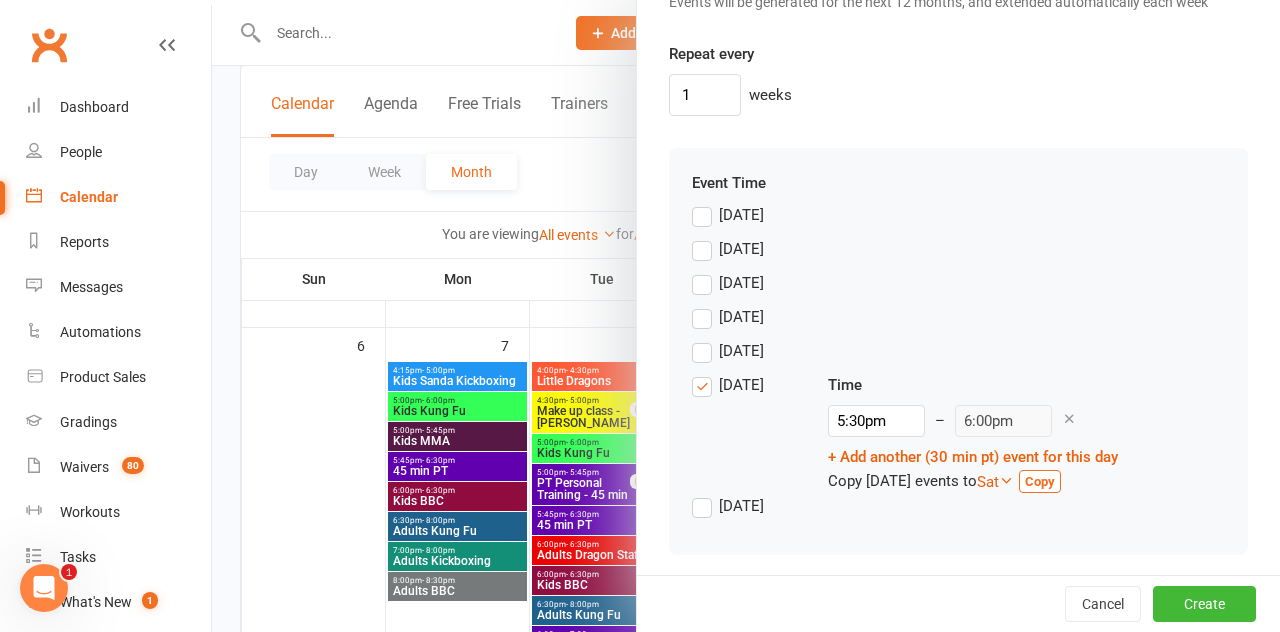 type 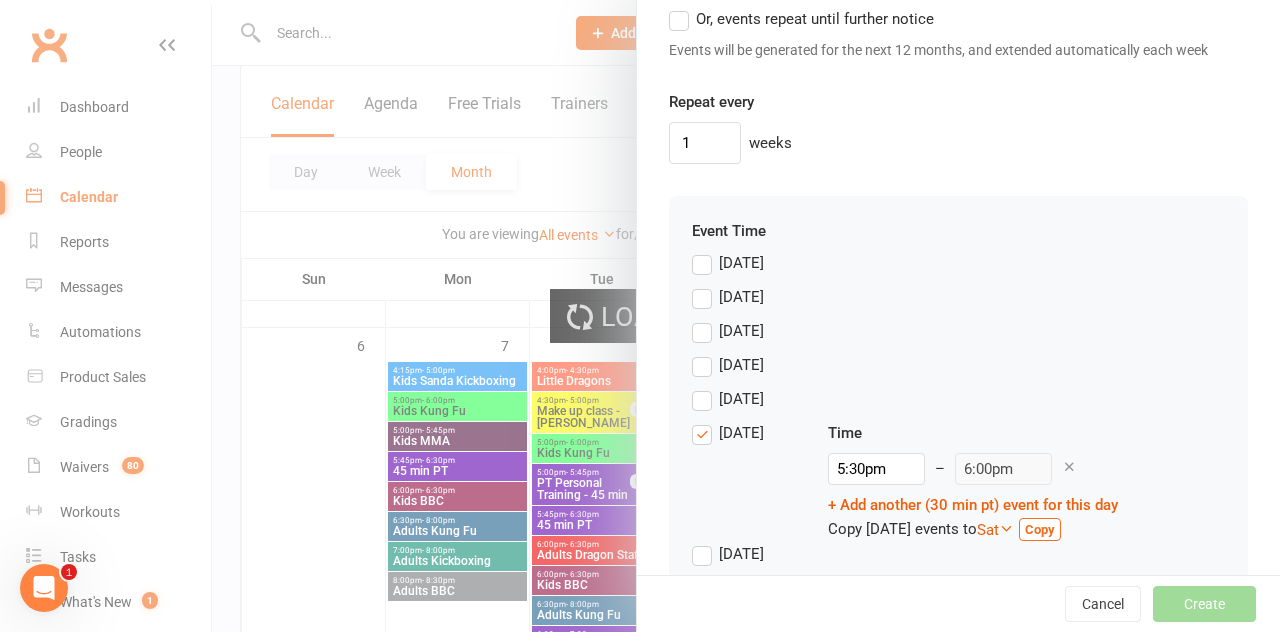 scroll, scrollTop: 2039, scrollLeft: 0, axis: vertical 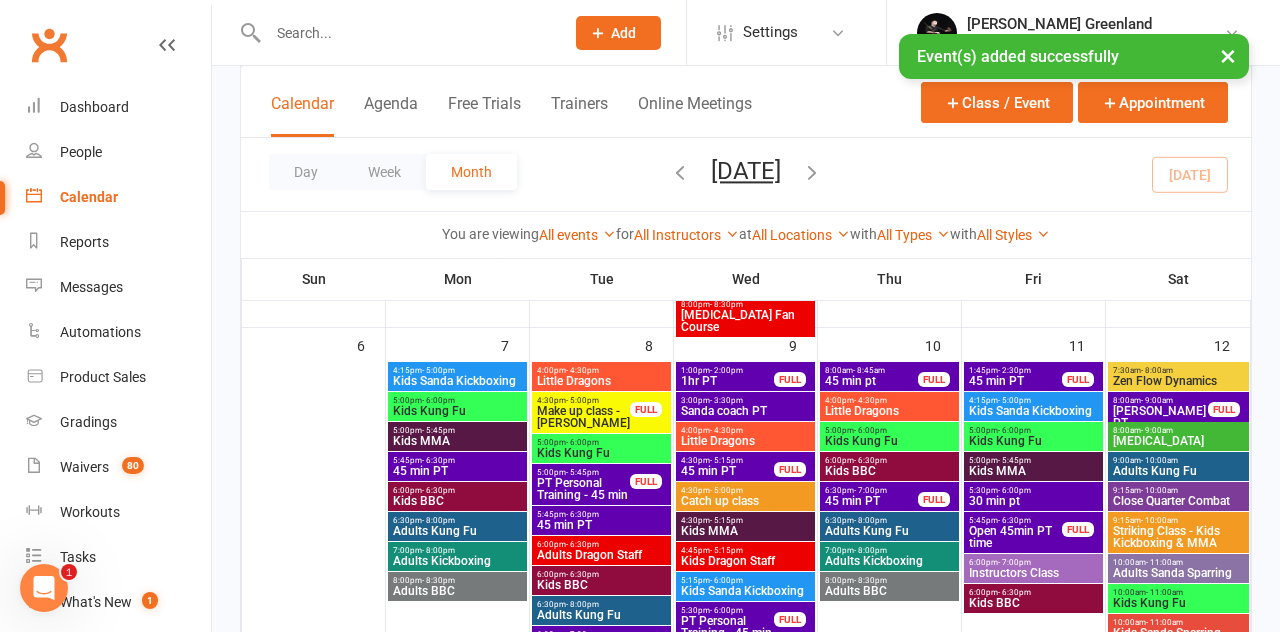 click on "30 min pt" at bounding box center [1033, 501] 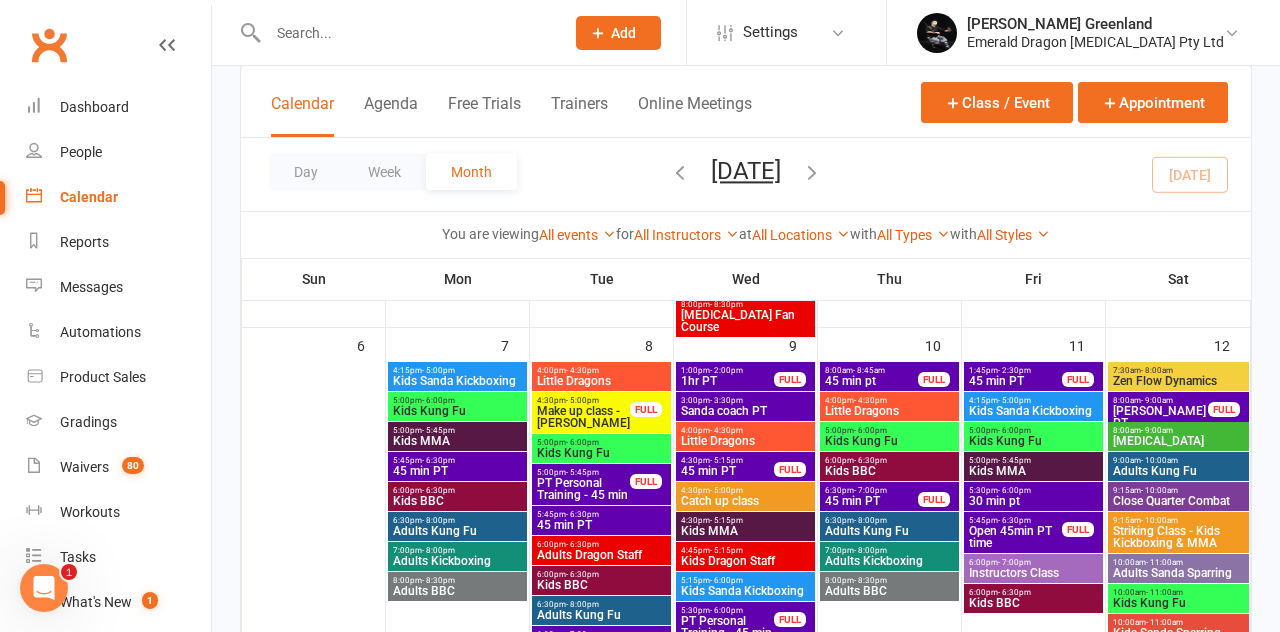 scroll, scrollTop: 665, scrollLeft: 0, axis: vertical 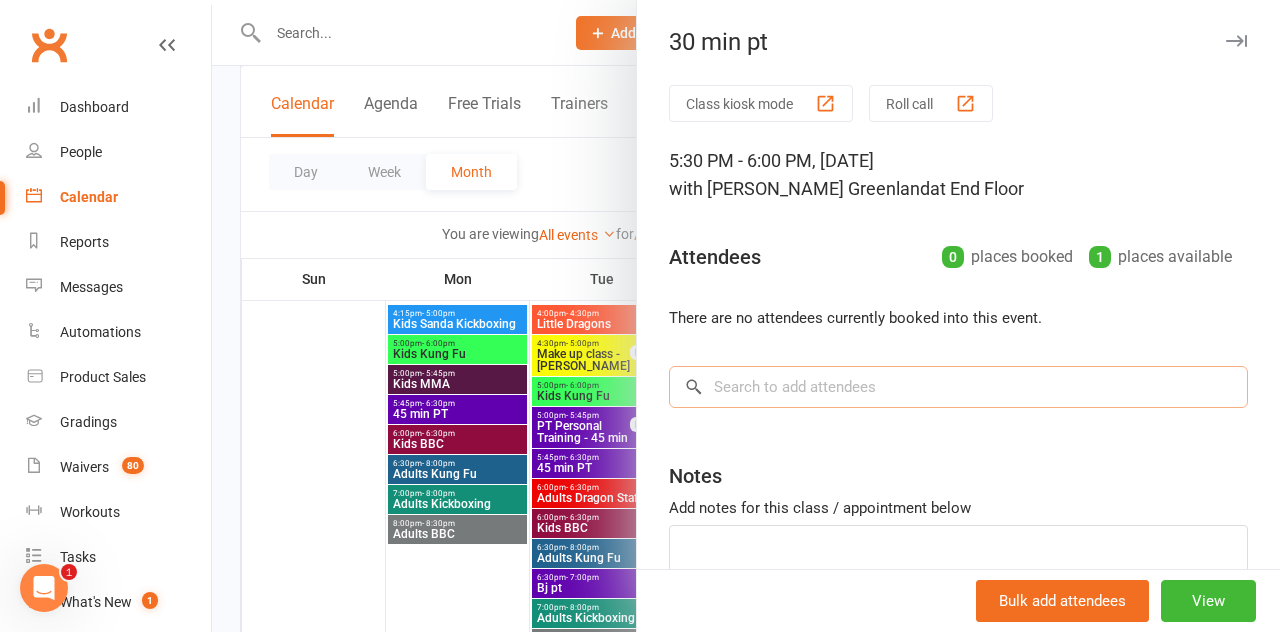 click at bounding box center (958, 387) 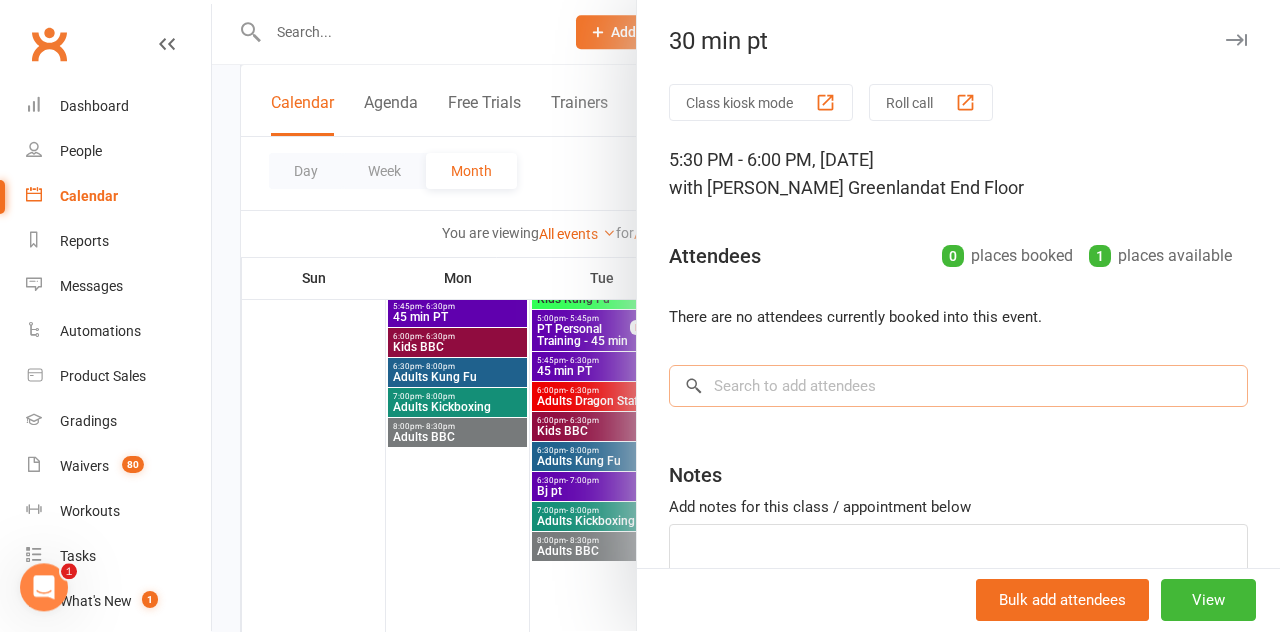 scroll, scrollTop: 761, scrollLeft: 0, axis: vertical 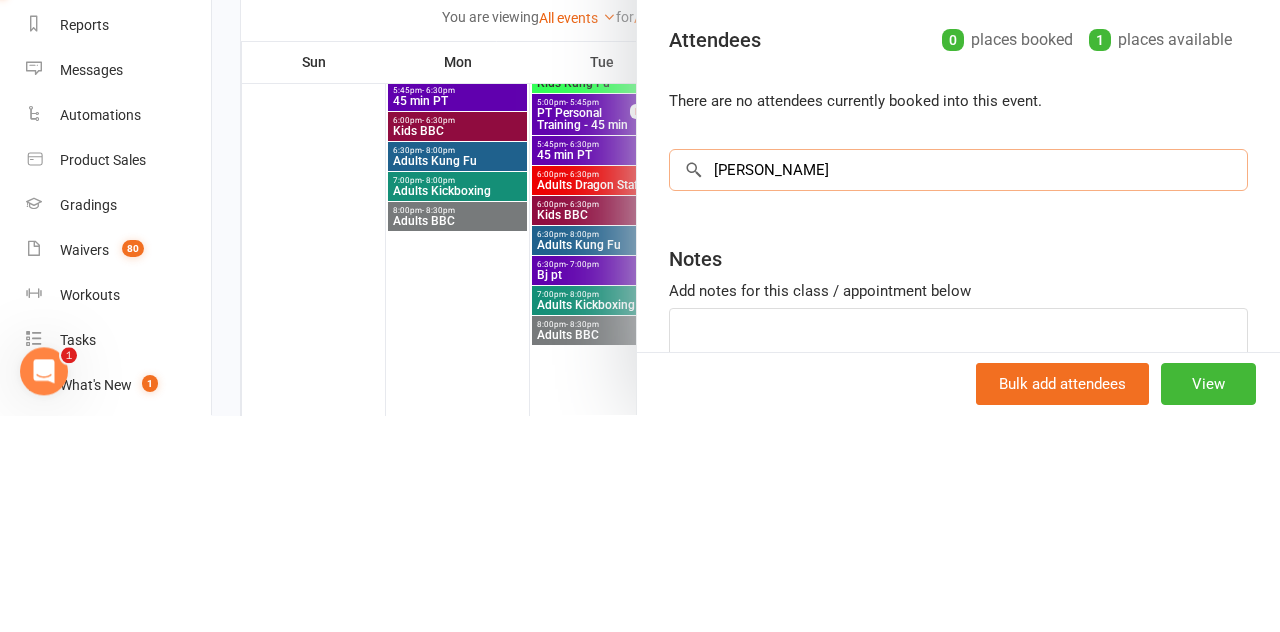 type on "[PERSON_NAME]" 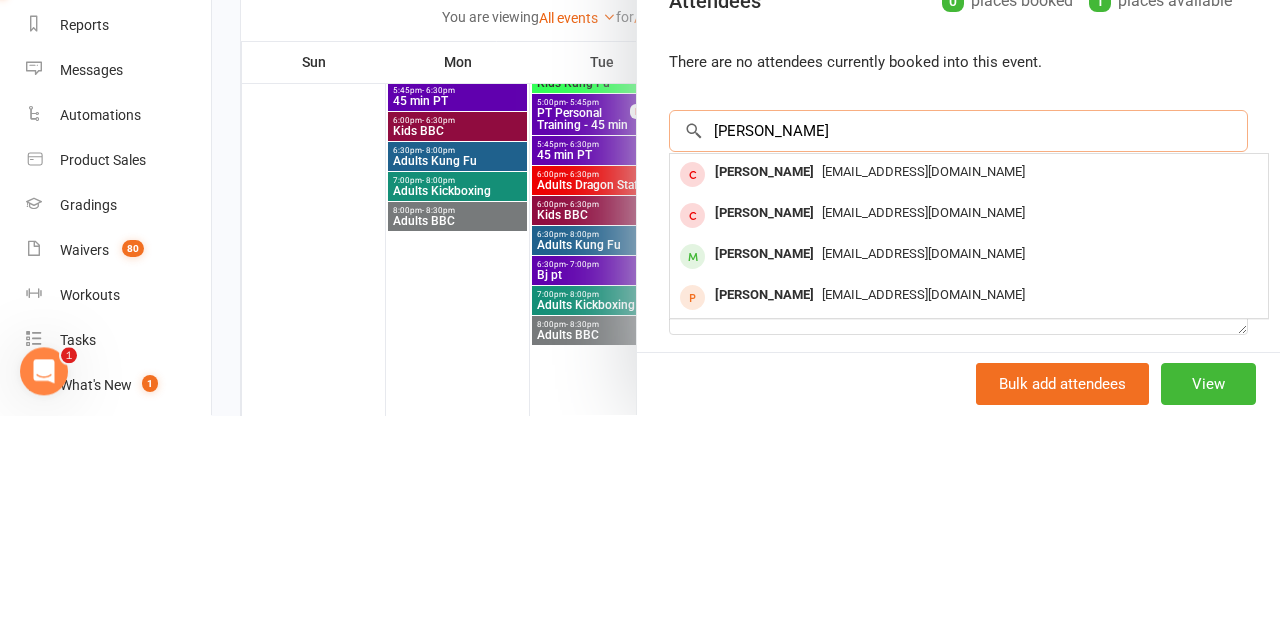 scroll, scrollTop: 82, scrollLeft: 0, axis: vertical 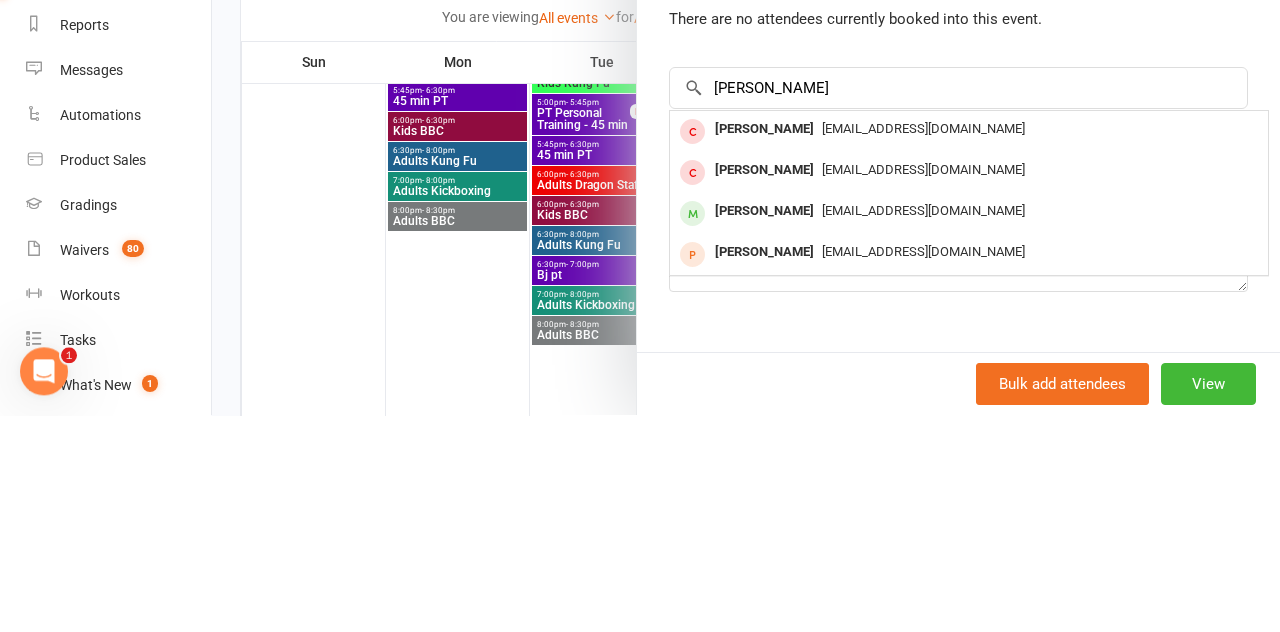click on "[EMAIL_ADDRESS][DOMAIN_NAME]" at bounding box center (923, 427) 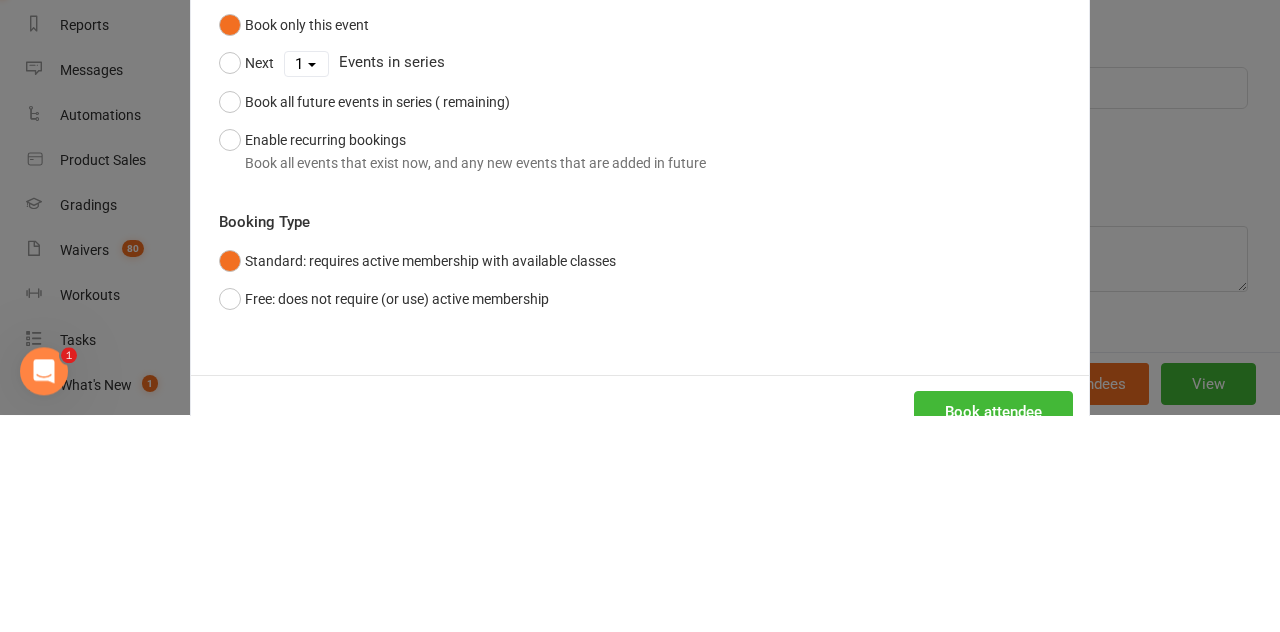 scroll, scrollTop: 761, scrollLeft: 0, axis: vertical 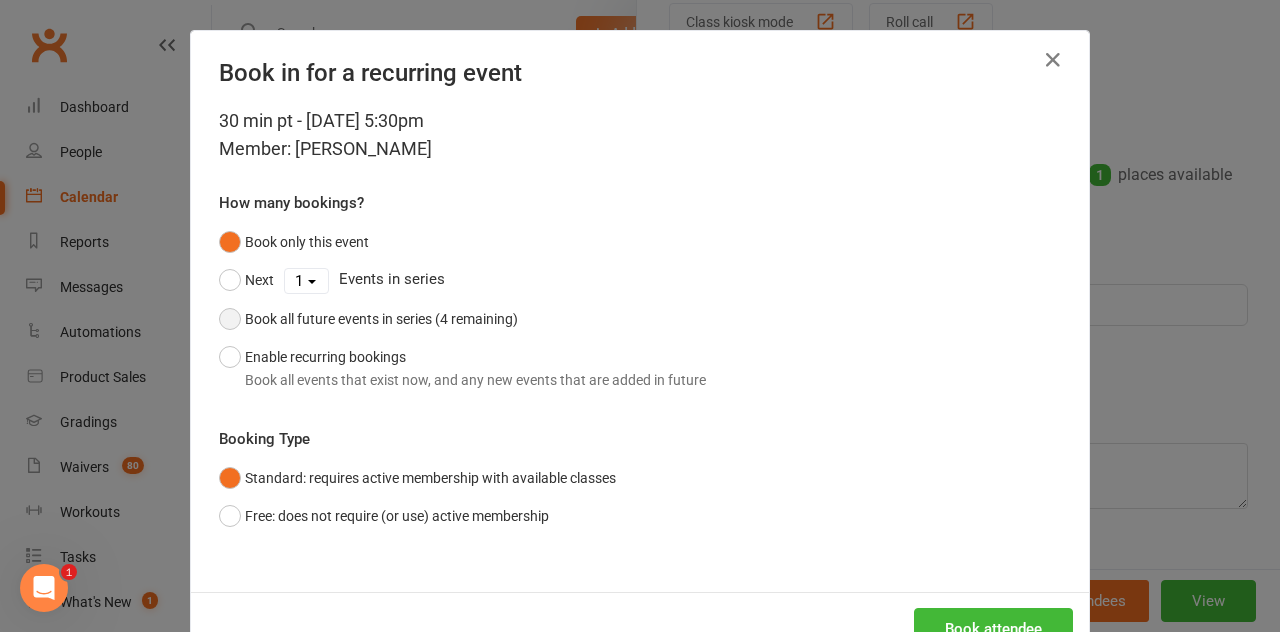 click on "Book all future events in series (4 remaining)" at bounding box center (368, 319) 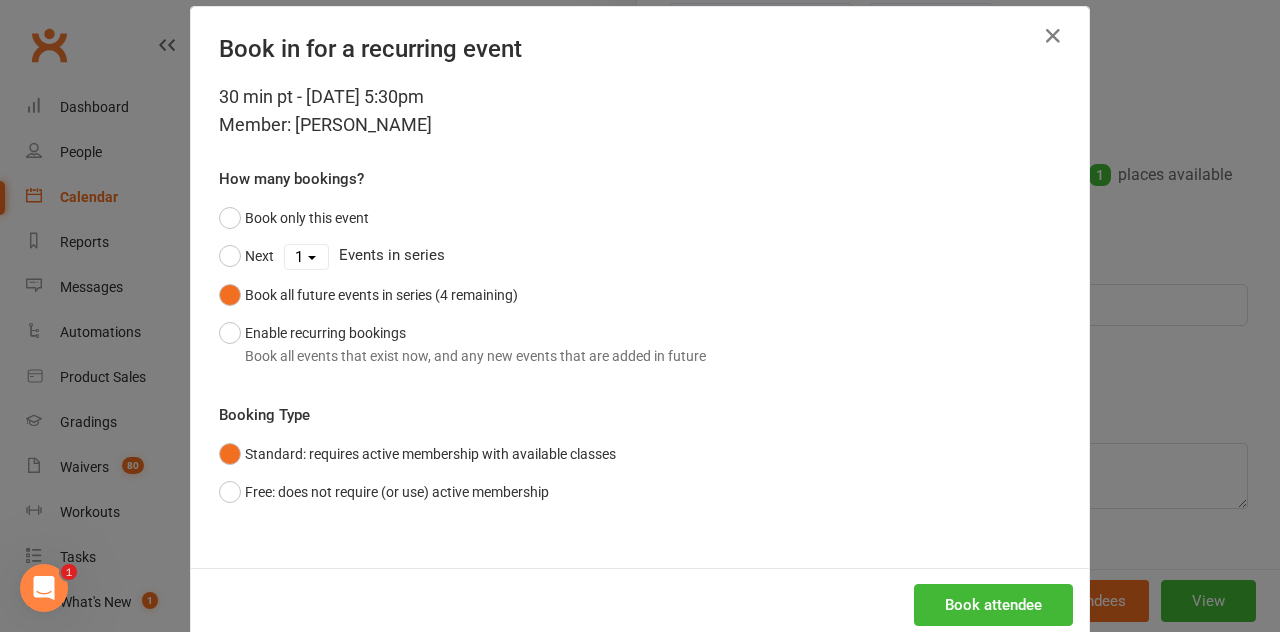 scroll, scrollTop: 22, scrollLeft: 0, axis: vertical 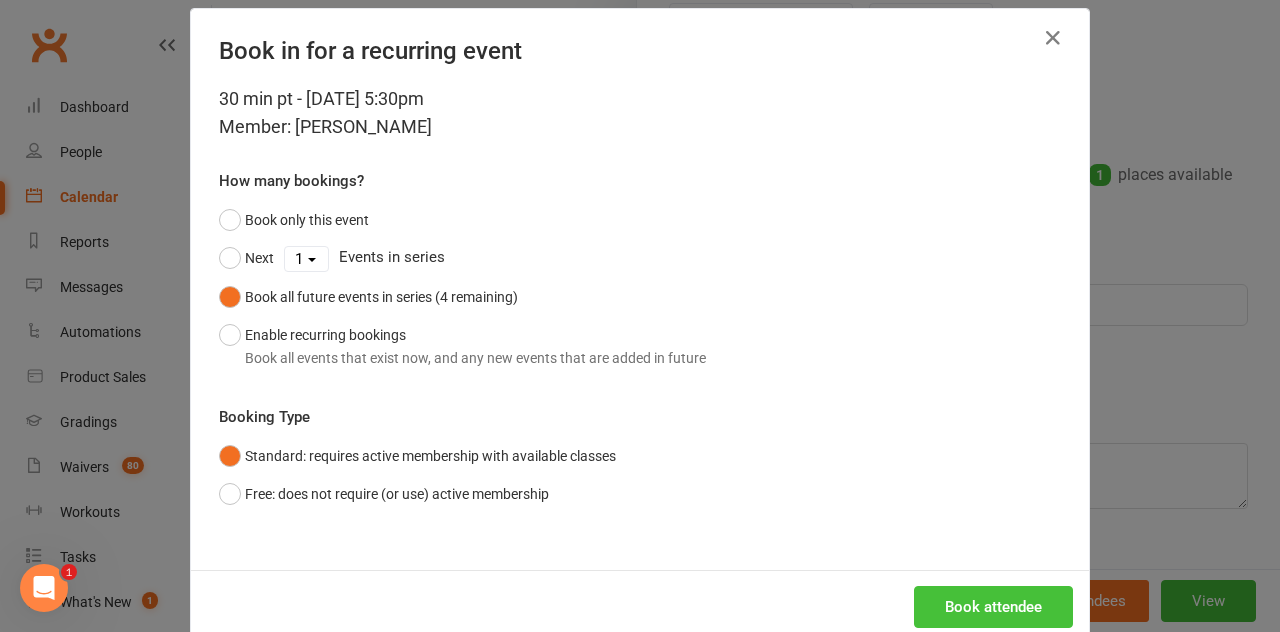 click on "Book attendee" at bounding box center (993, 607) 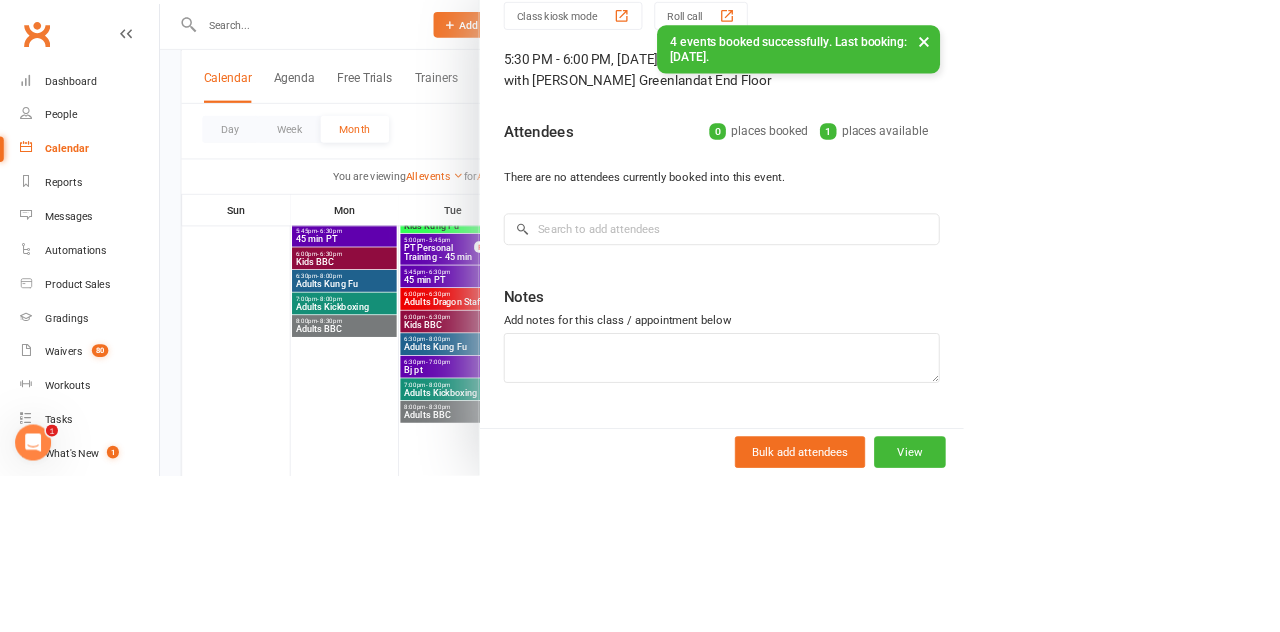 scroll, scrollTop: 0, scrollLeft: 0, axis: both 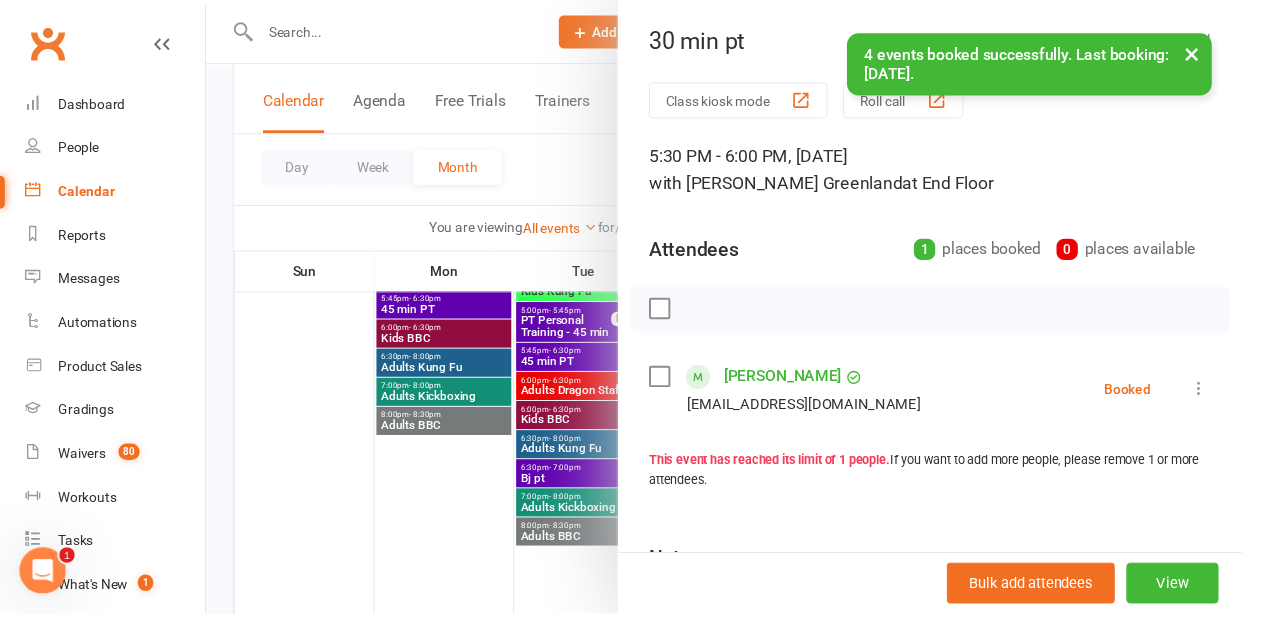click at bounding box center [746, 316] 